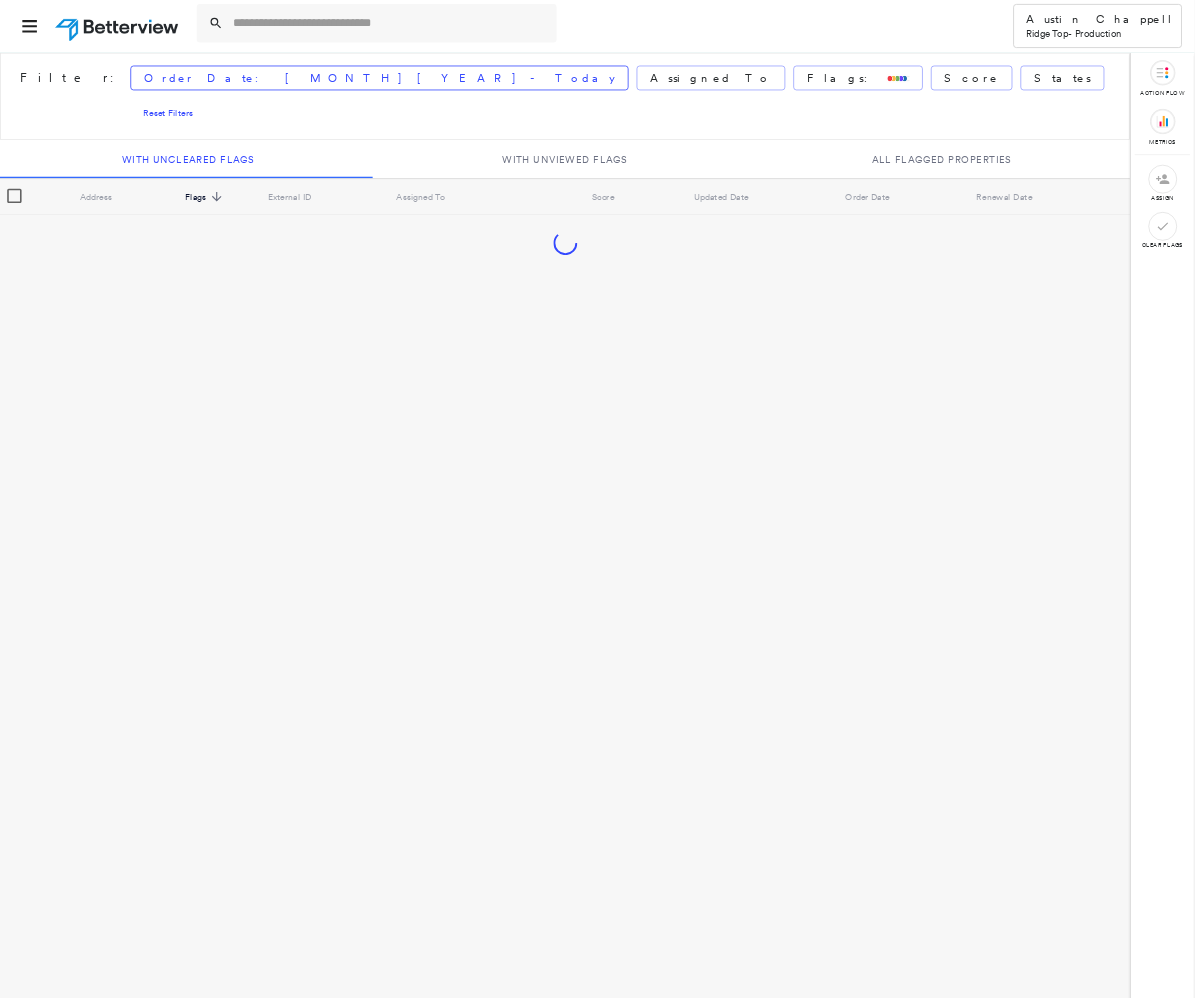 scroll, scrollTop: 0, scrollLeft: 0, axis: both 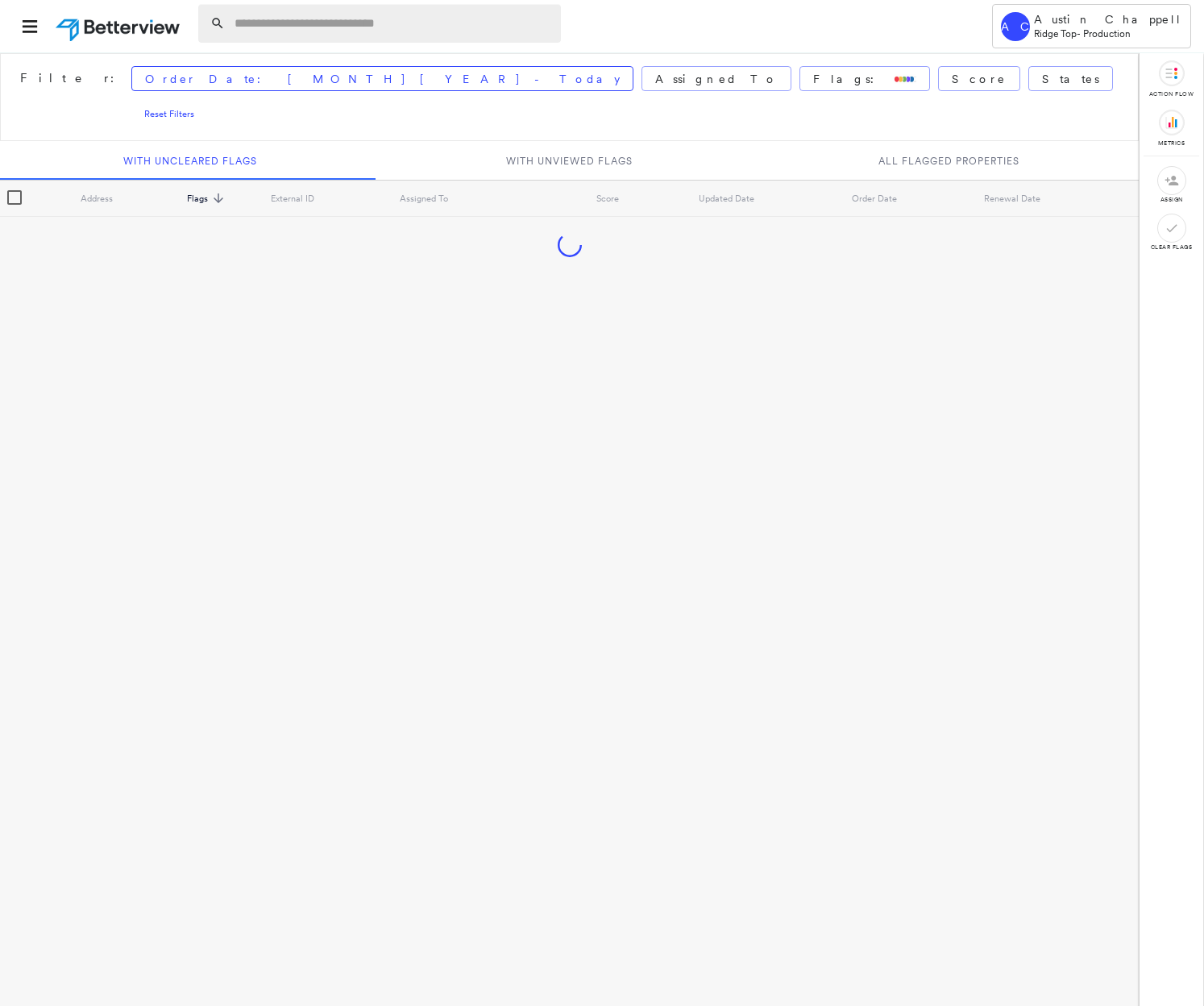 click at bounding box center (392, 23) 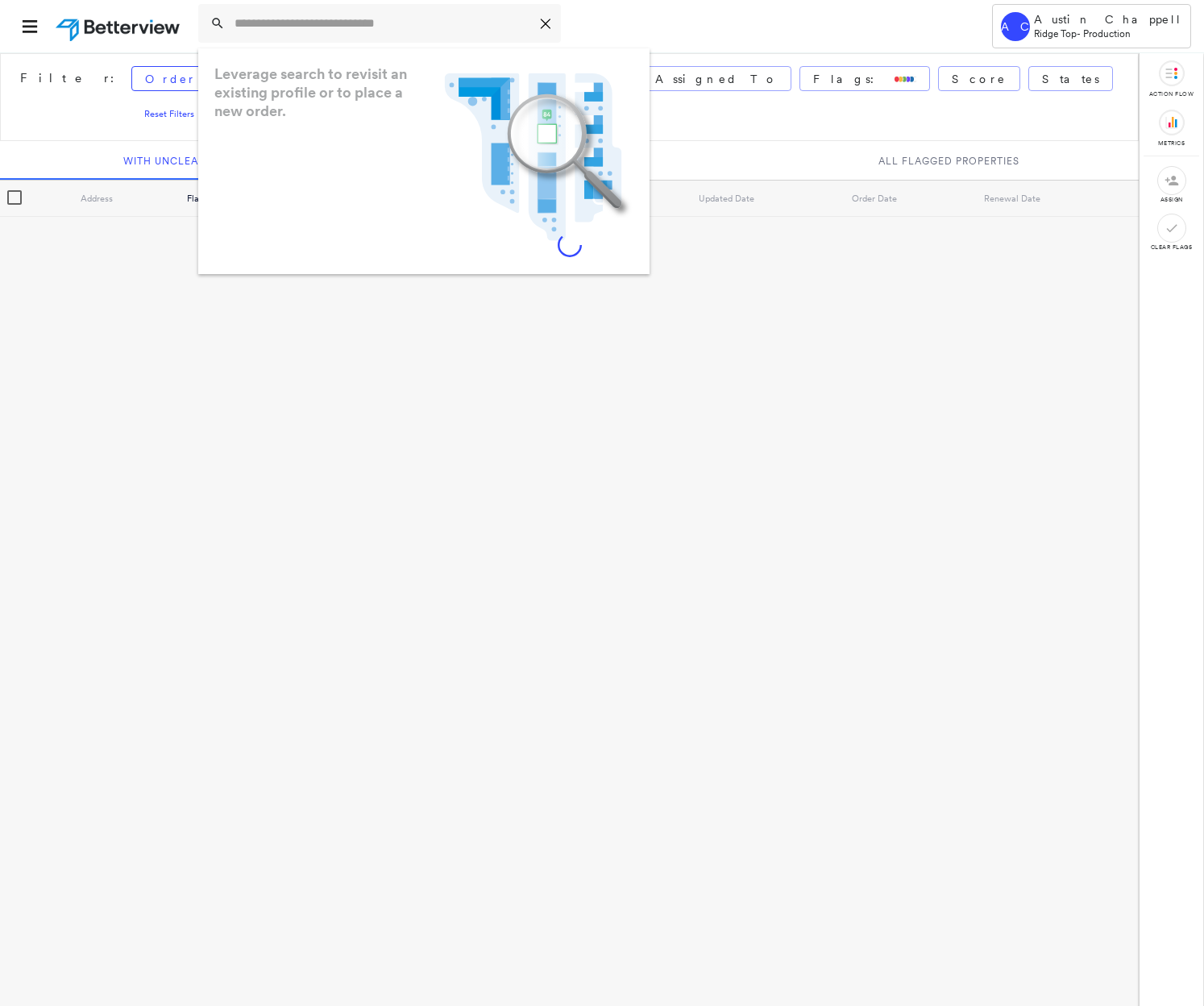 paste on "**********" 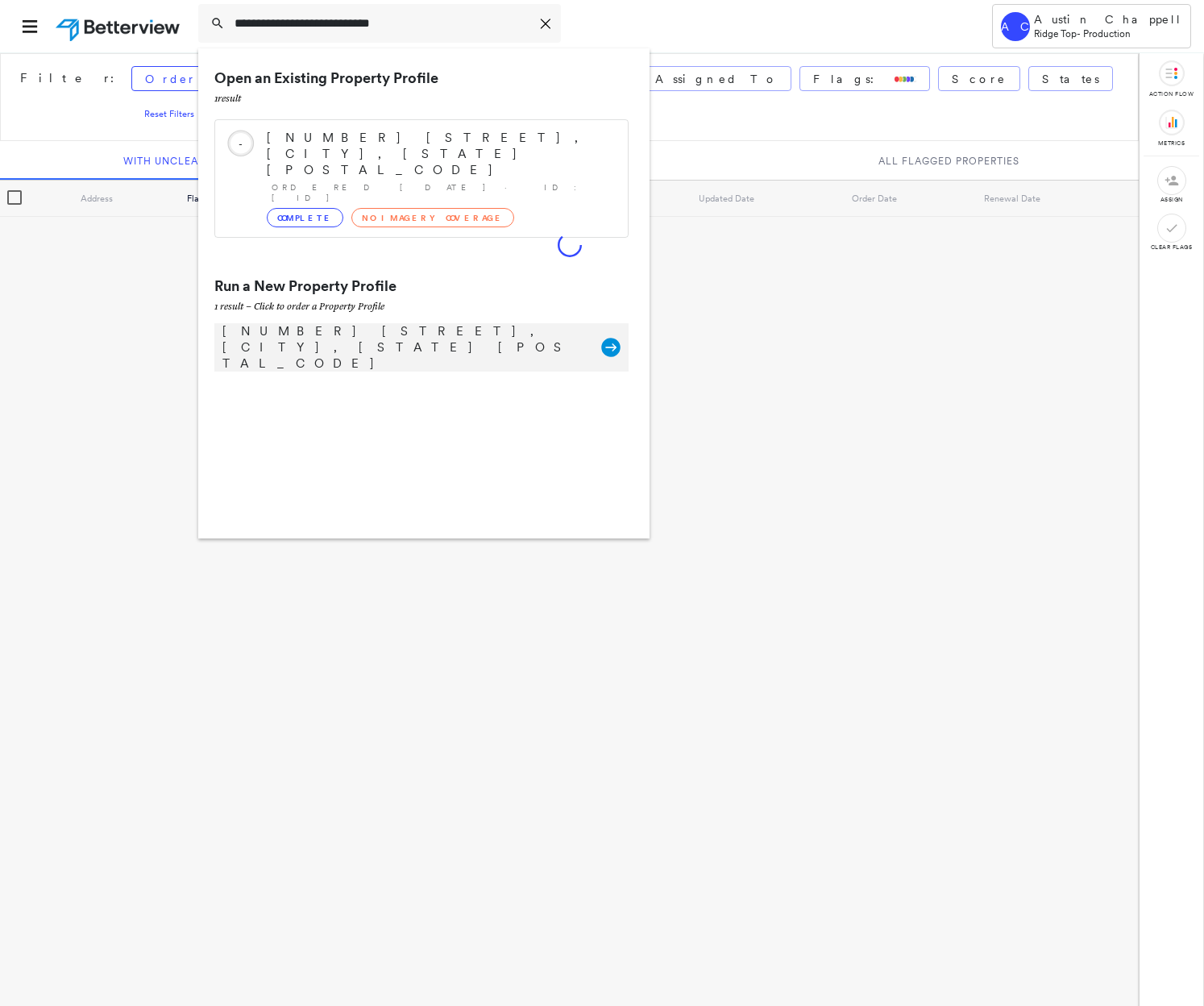 type on "**********" 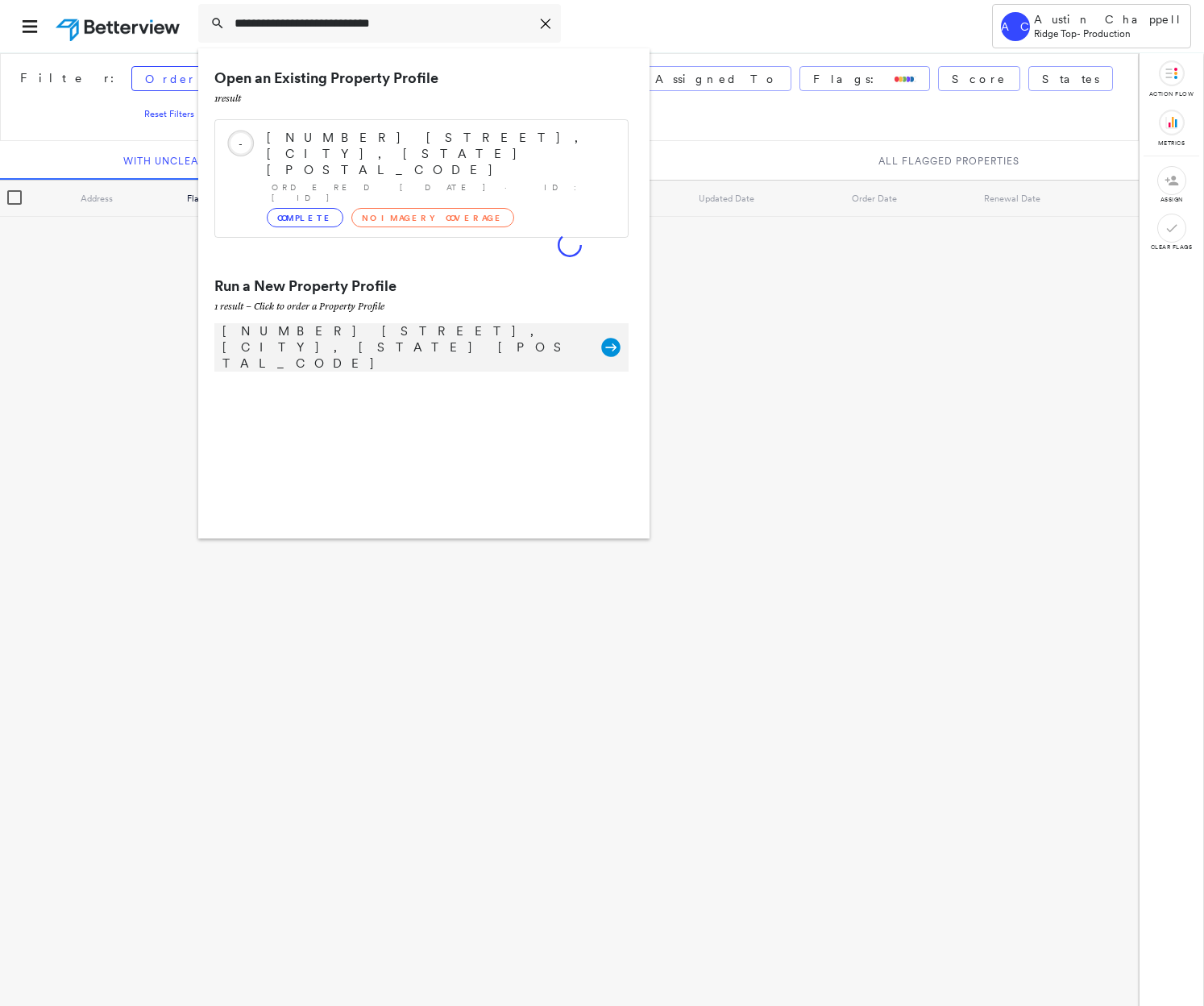 click on "[NUMBER] [STREET], [CITY], [STATE] [POSTAL_CODE]" at bounding box center (404, 347) 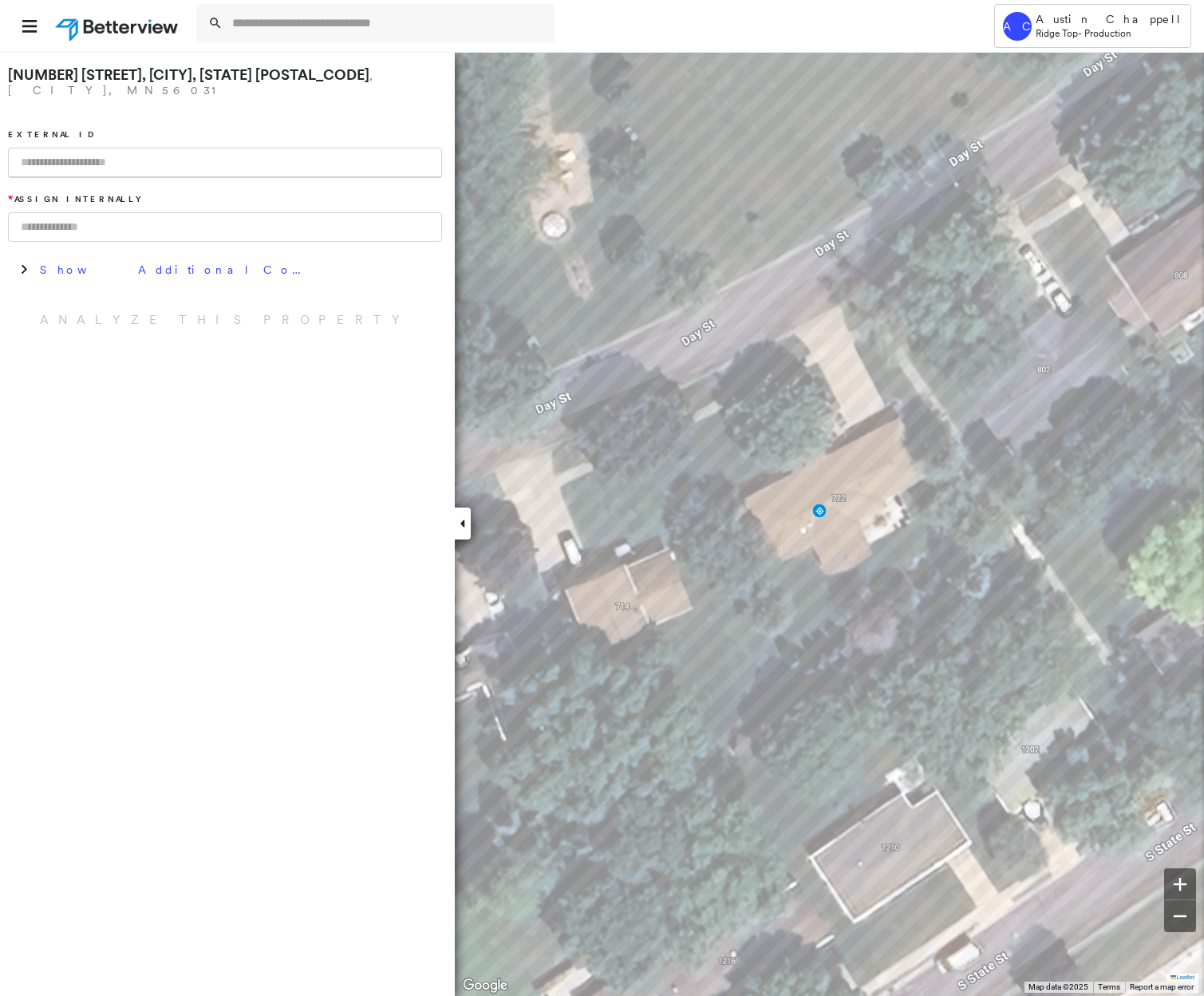 click at bounding box center (225, 163) 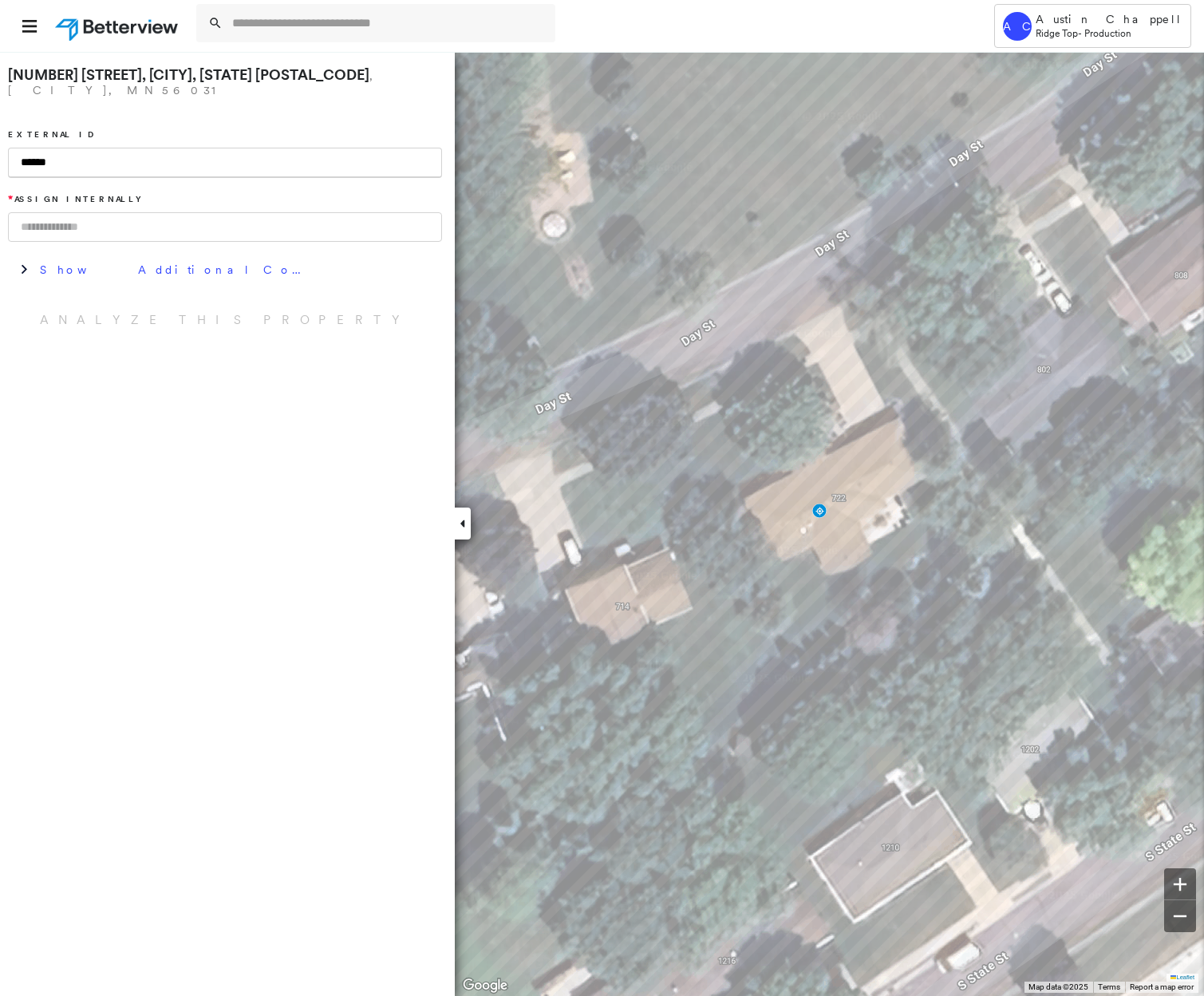 type on "******" 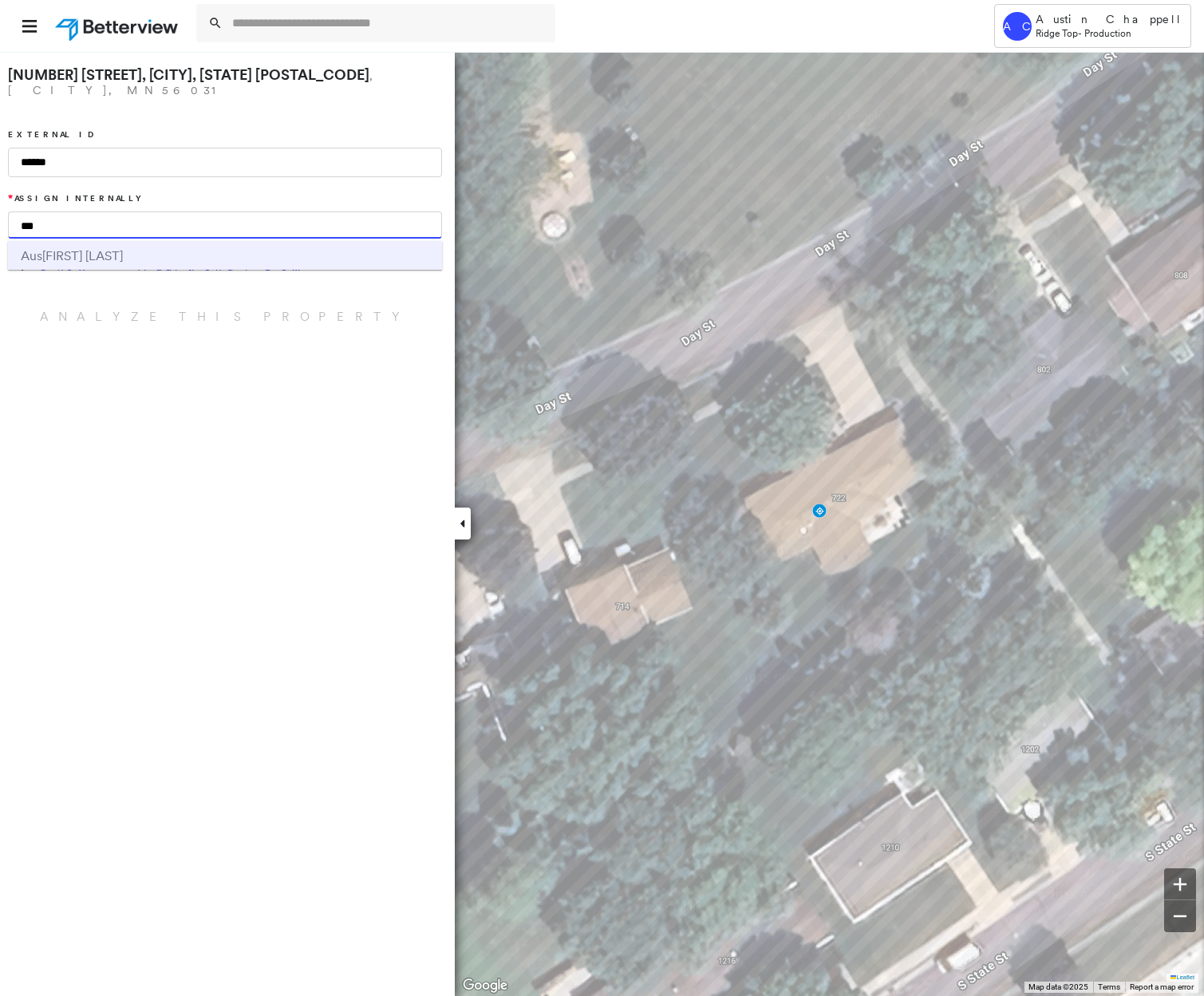 type on "***" 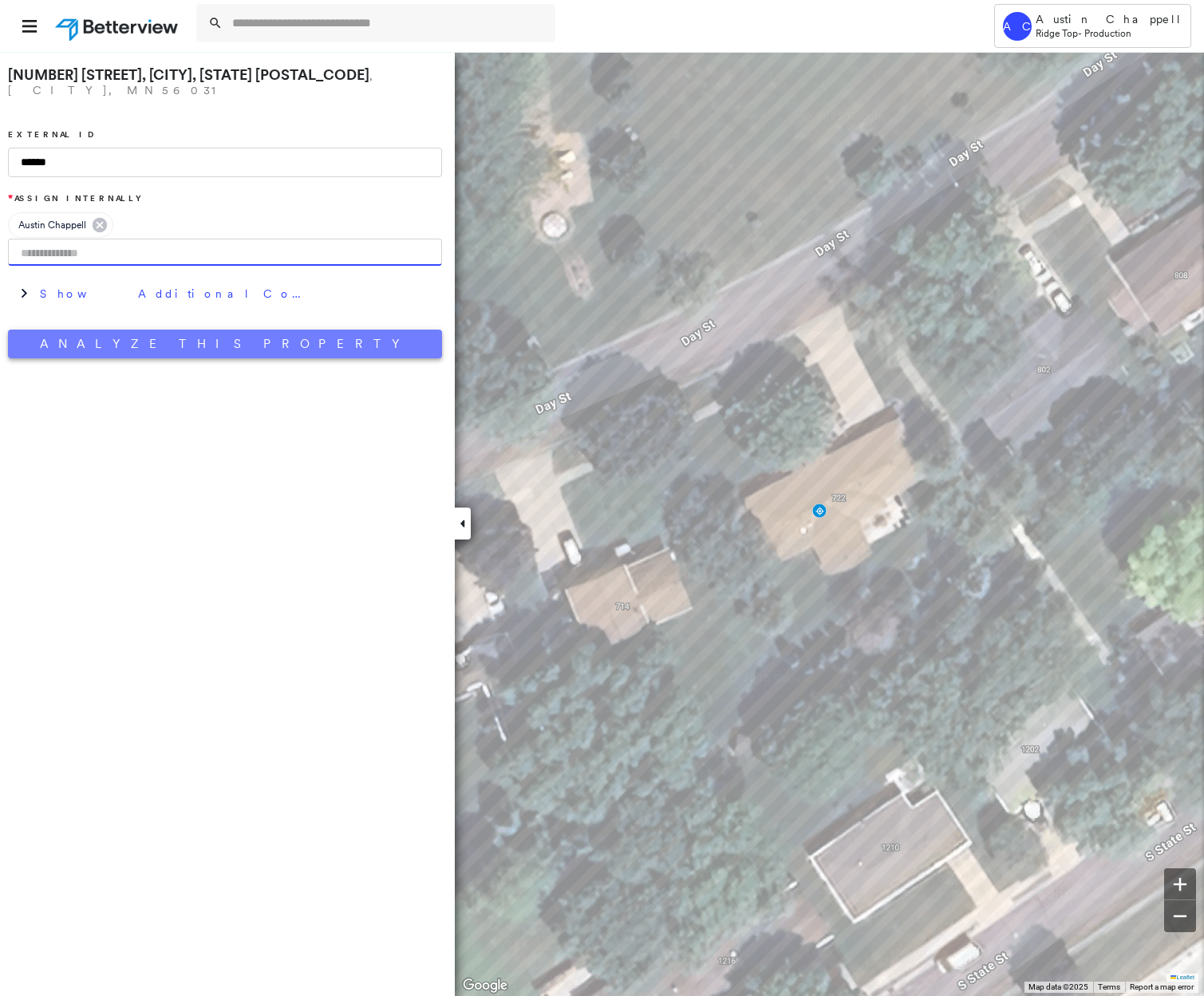 click on "Analyze This Property" at bounding box center [225, 344] 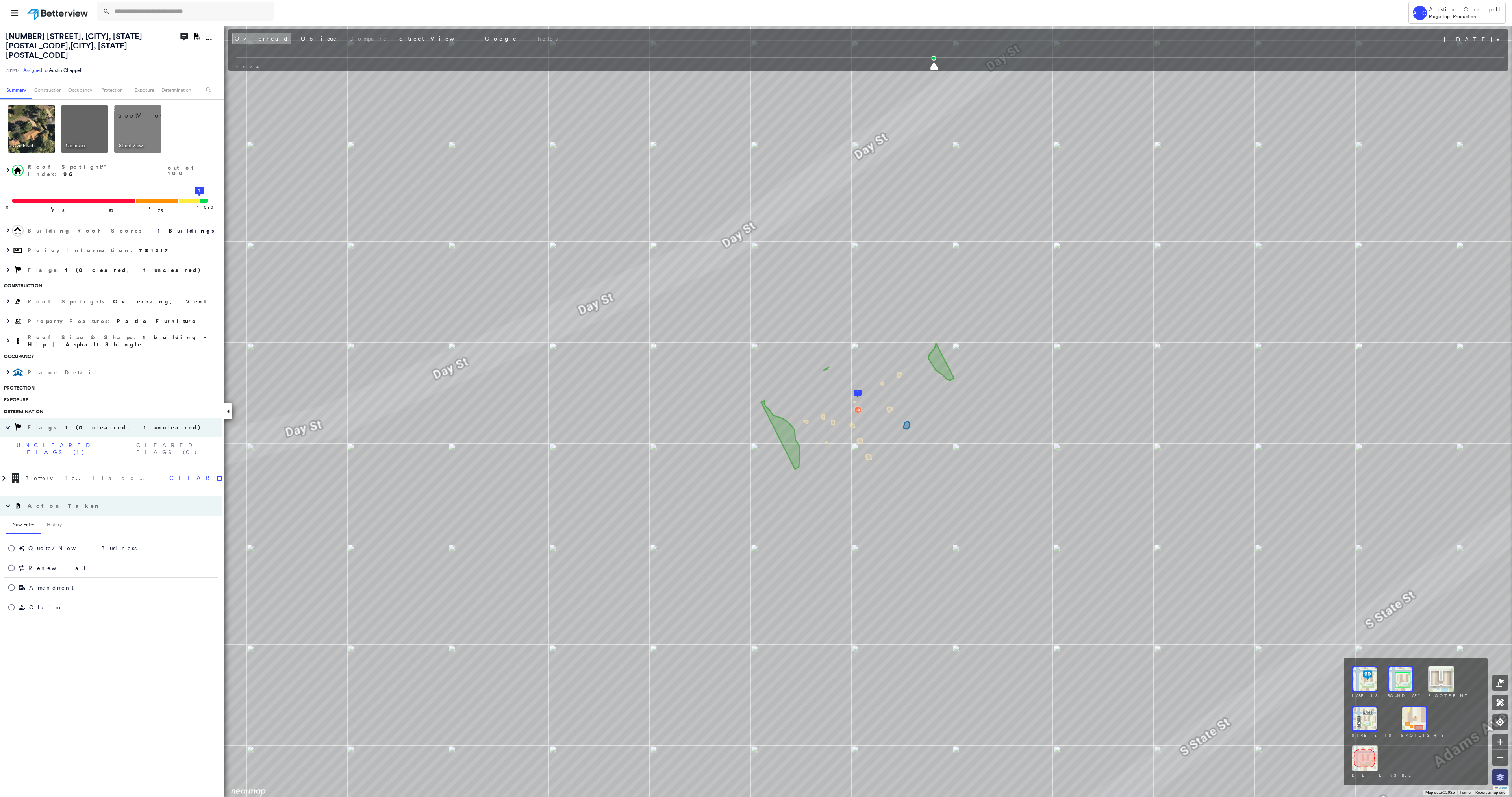 click 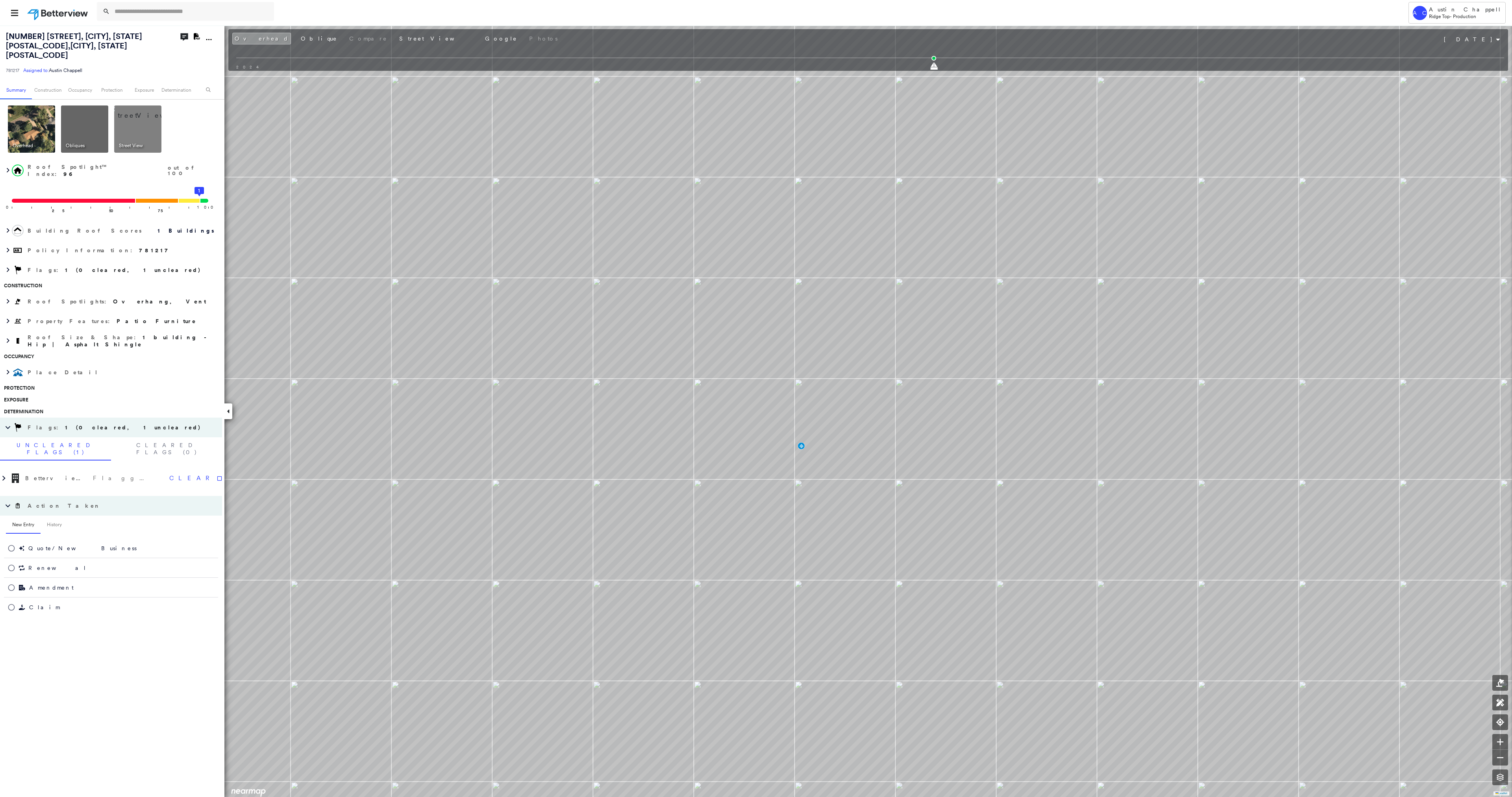 click at bounding box center [58, 13] 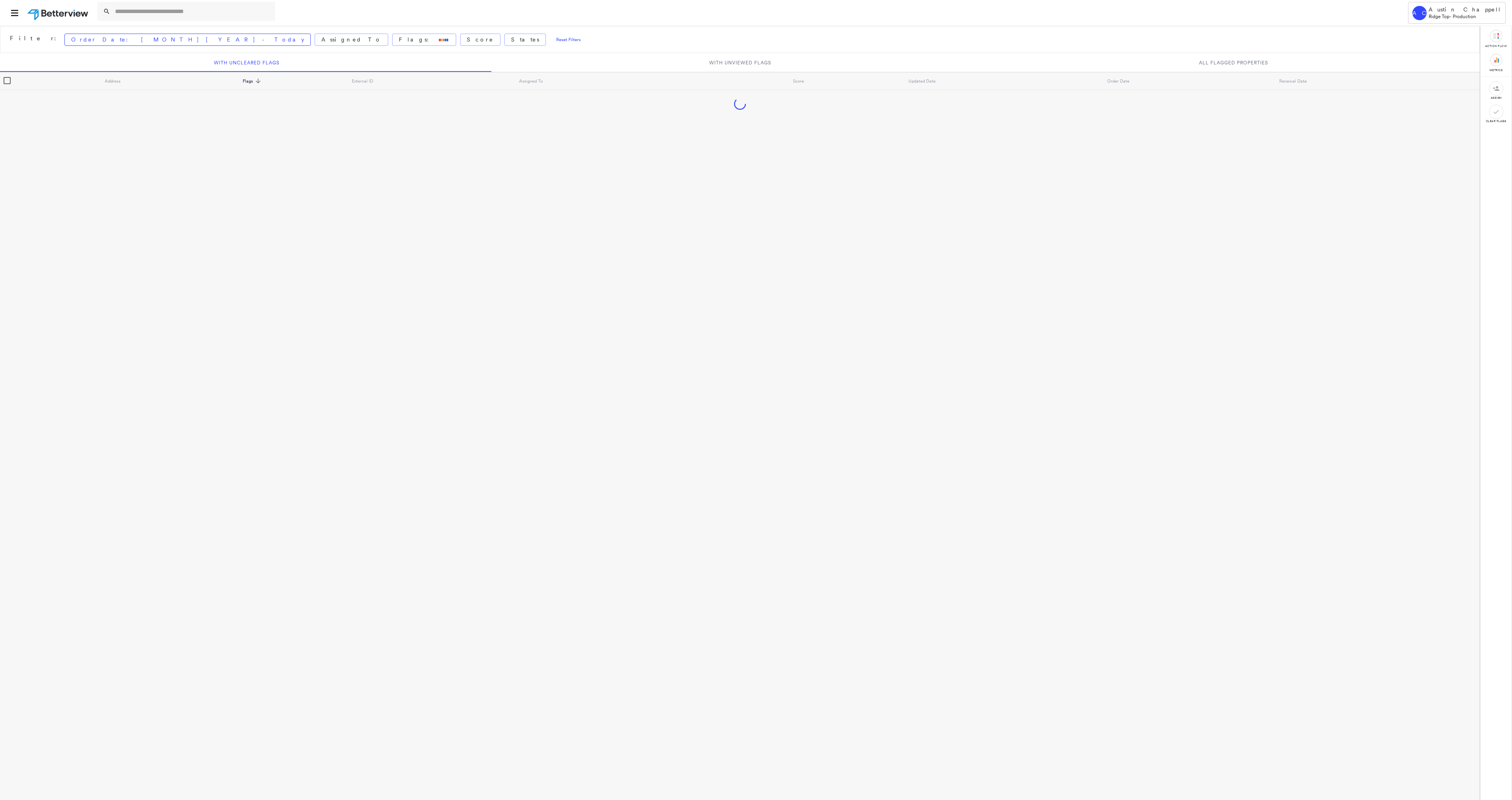 click on "Filter: Order Date: May 2025 - Today Assigned To Flags: Score States Reset Filters With Uncleared Flags With Unviewed Flags All Flagged Properties Address Flags sorted descending External ID Assigned To Score Updated Date Order Date Renewal Date" at bounding box center [740, 412] 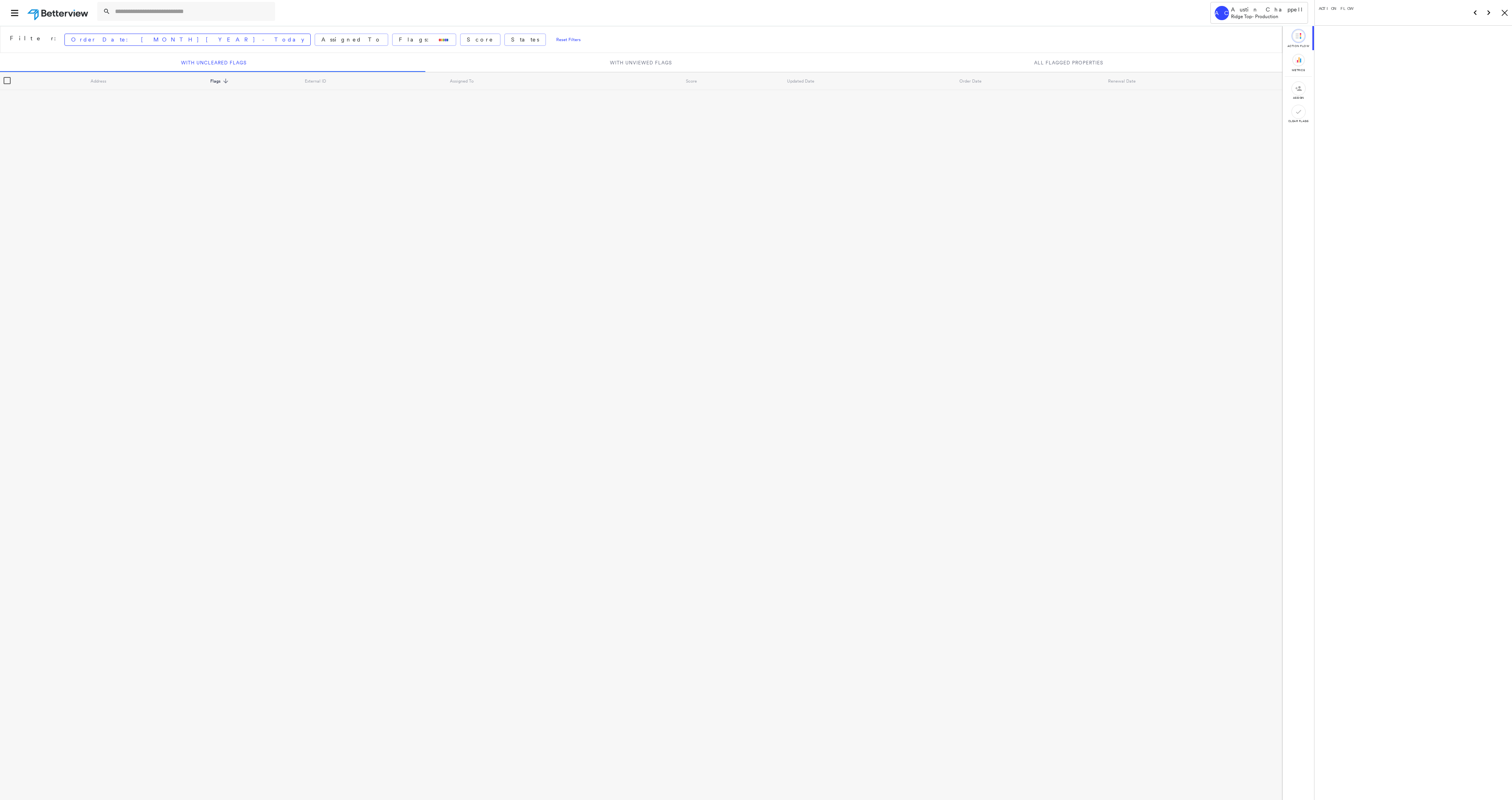 click at bounding box center [59, 13] 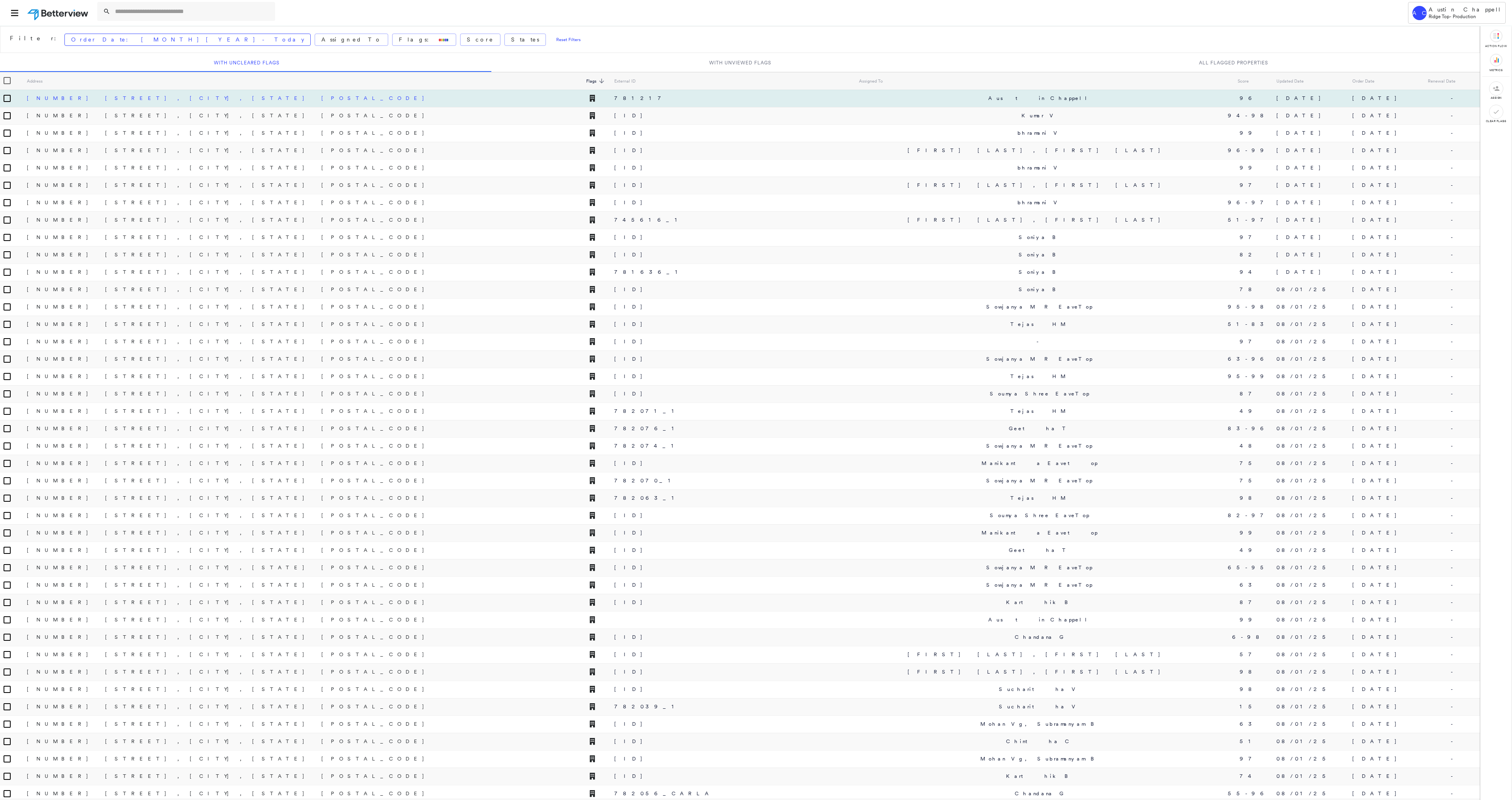 click on "[NUMBER] [STREET], [CITY], [STATE] [POSTAL_CODE]" at bounding box center (231, 98) 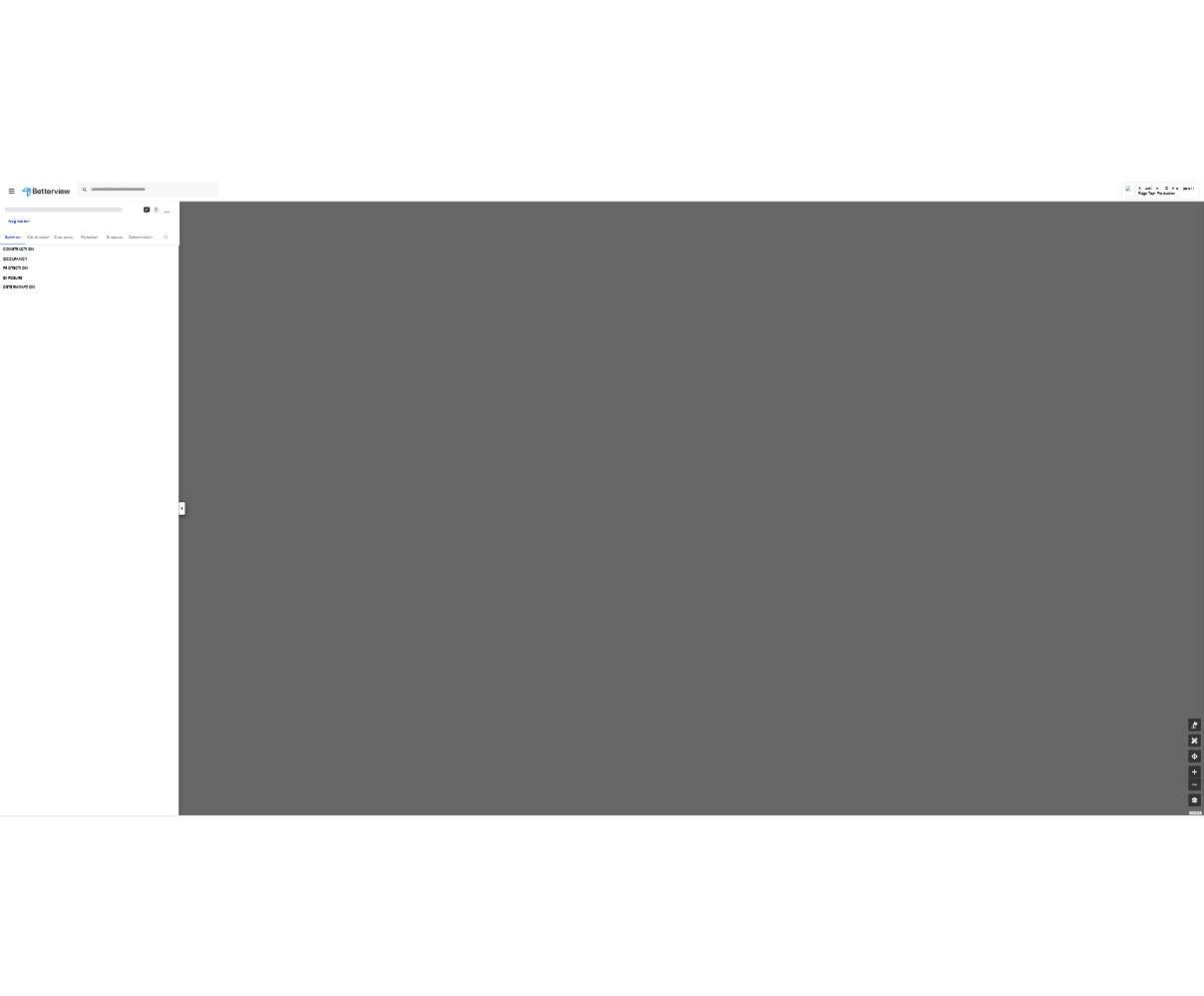 scroll, scrollTop: 0, scrollLeft: 0, axis: both 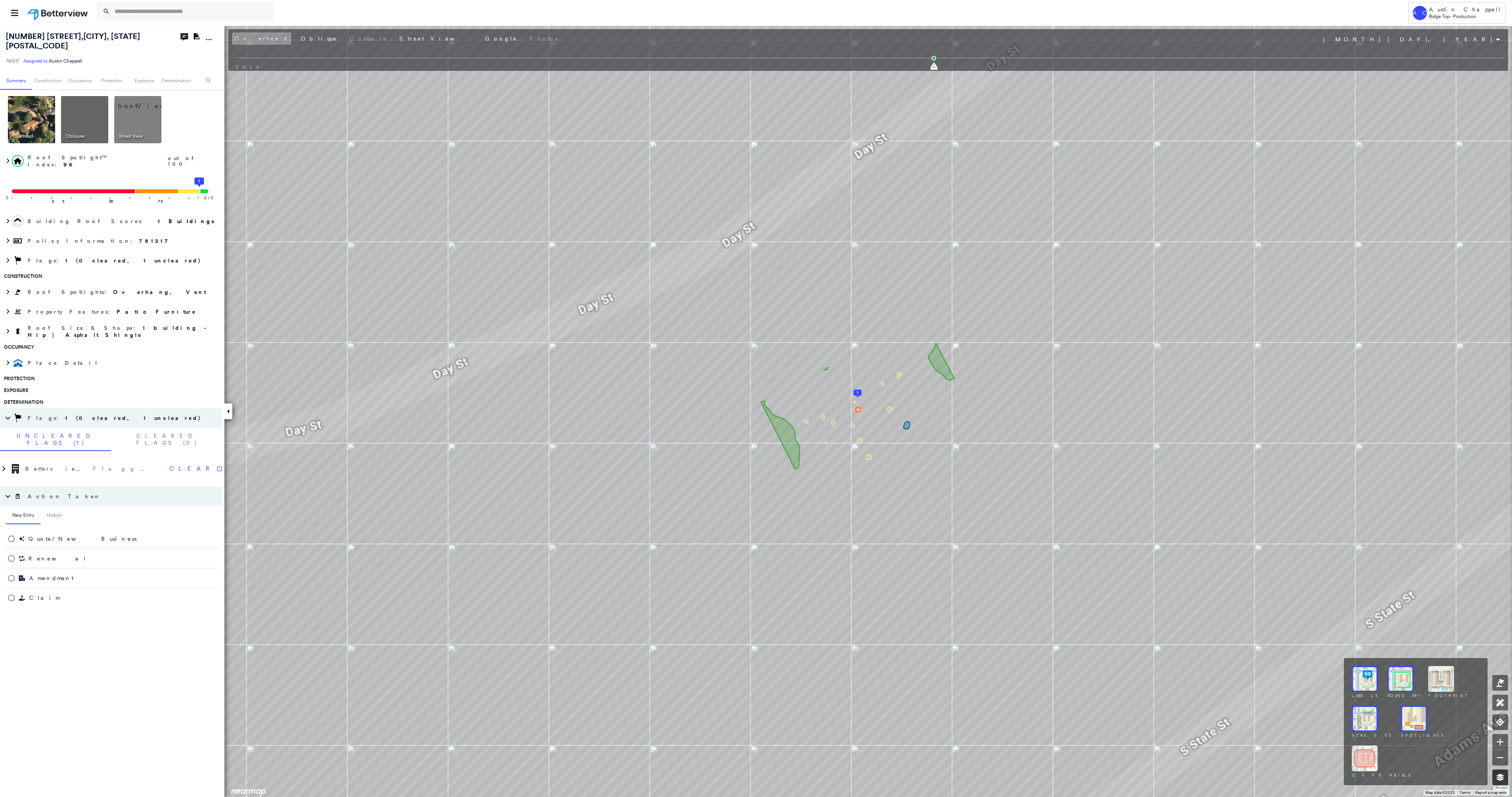 click 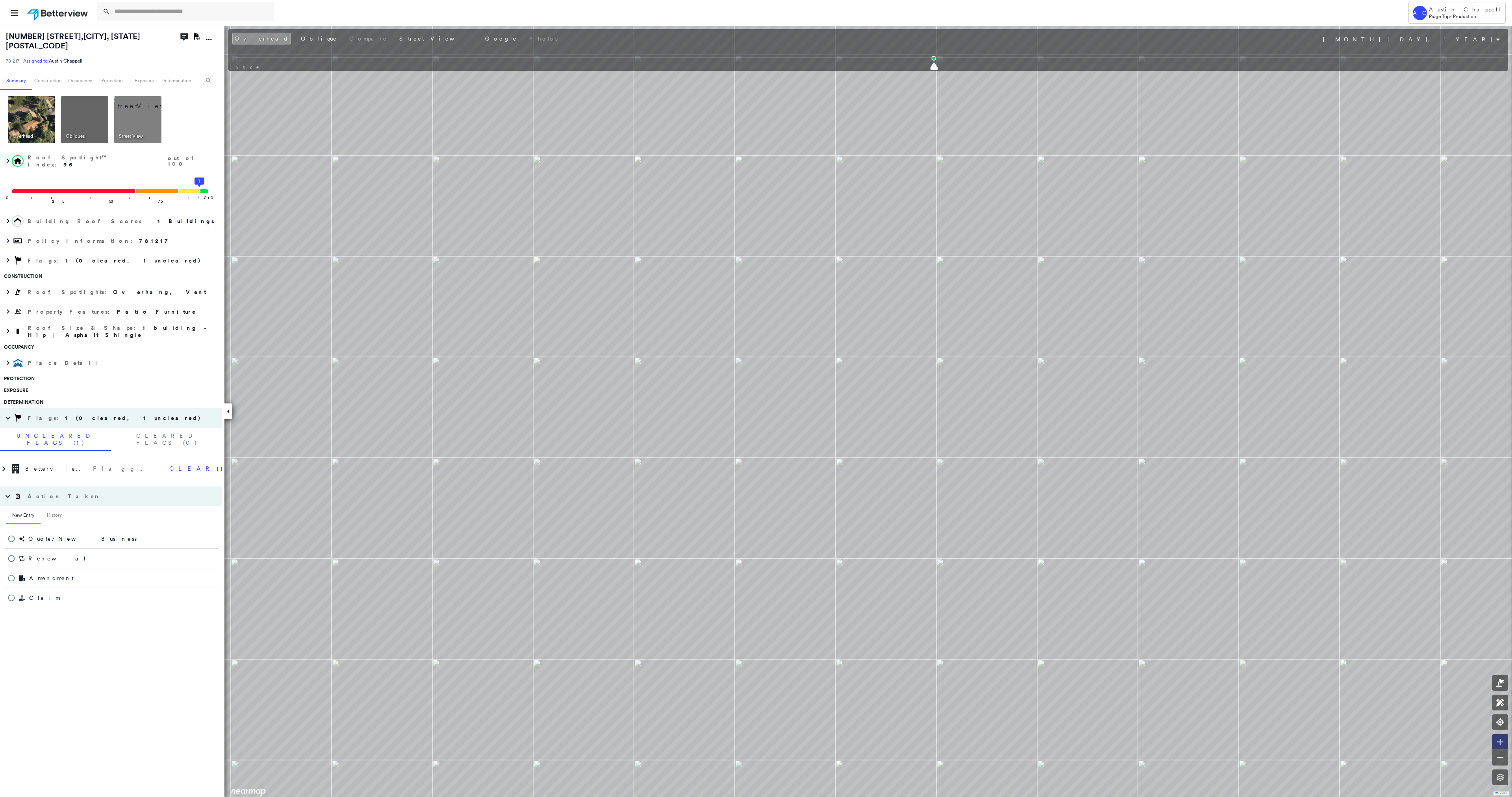 click 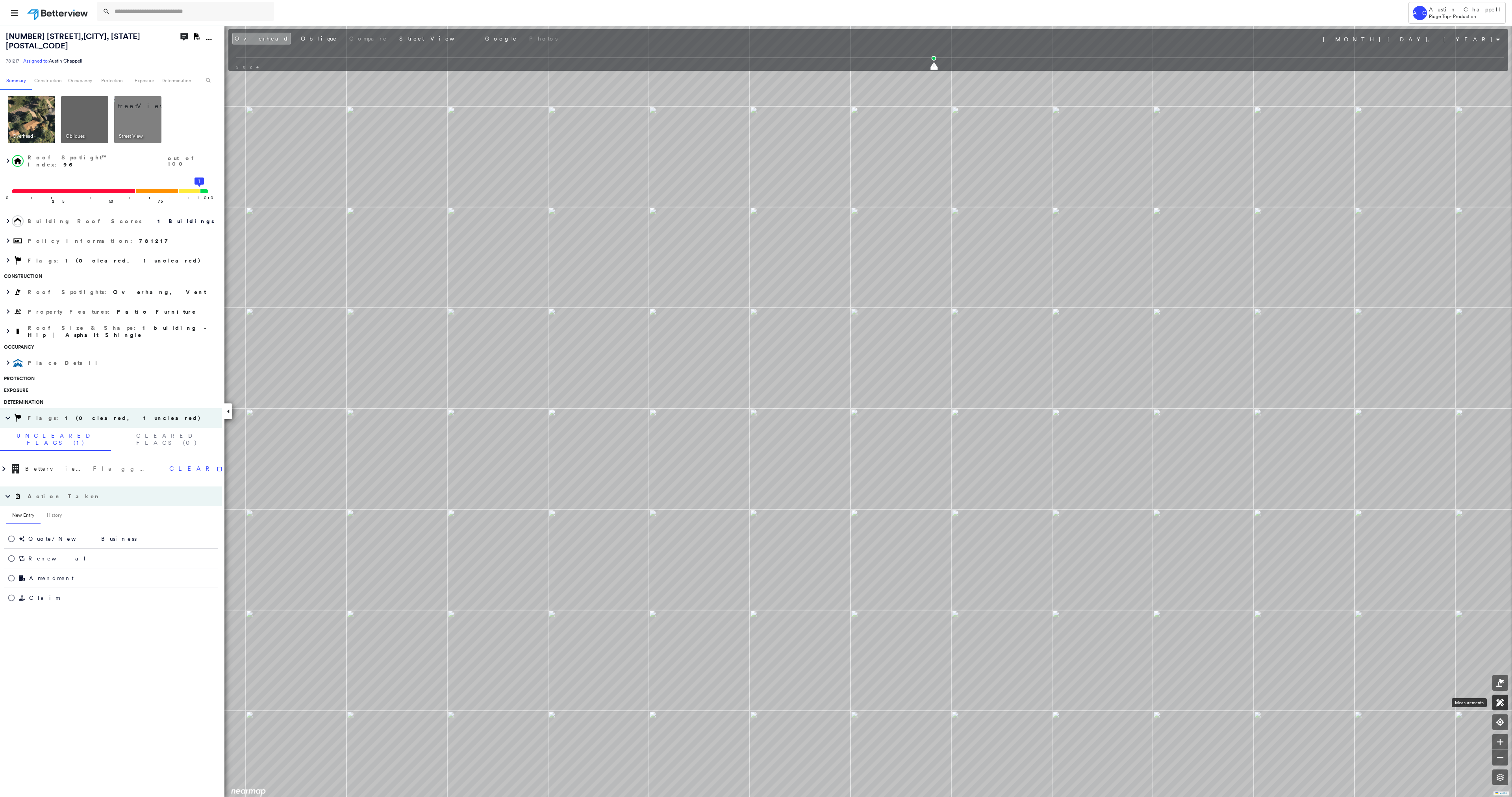 click at bounding box center (1500, 703) 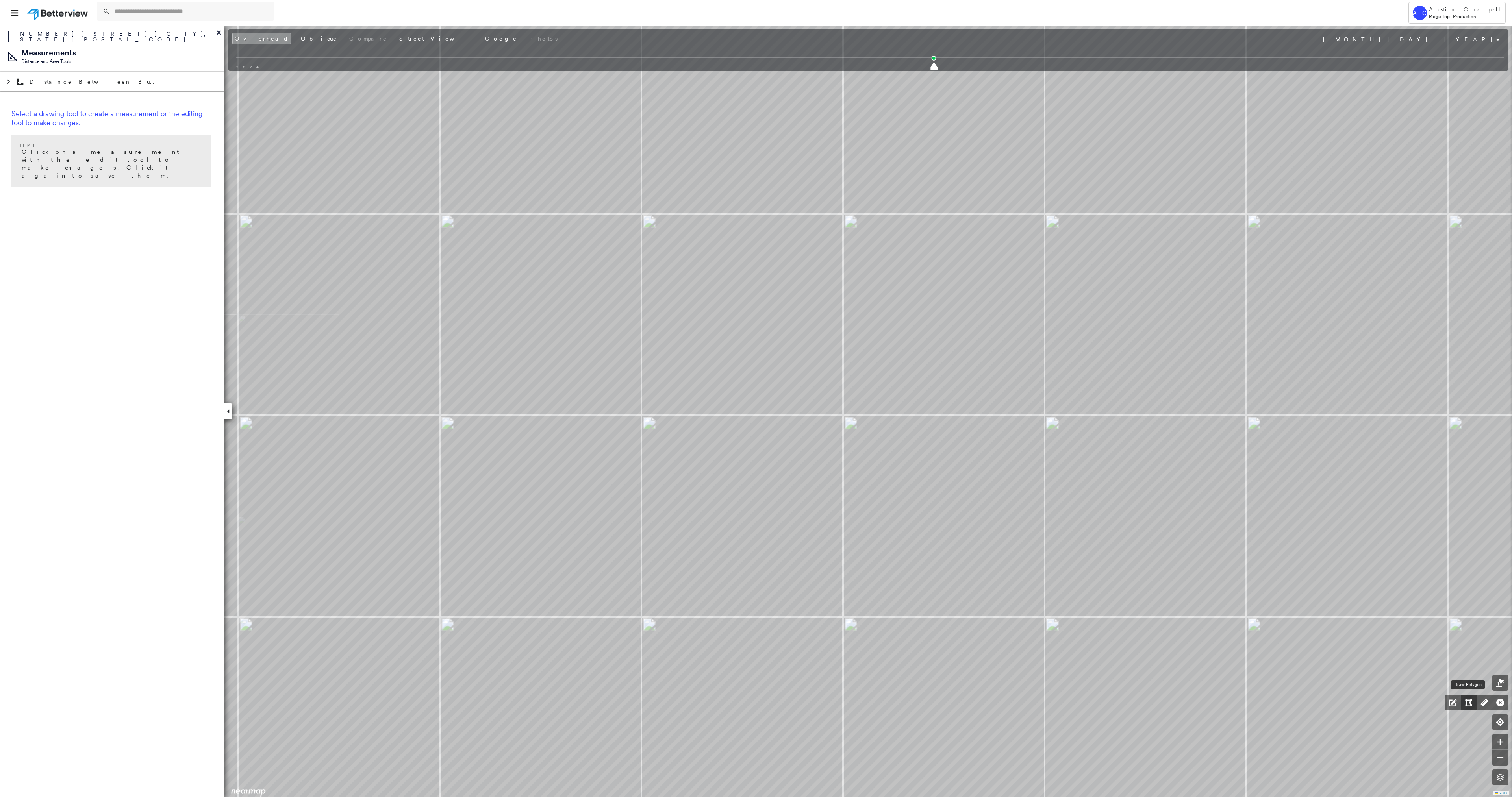 click 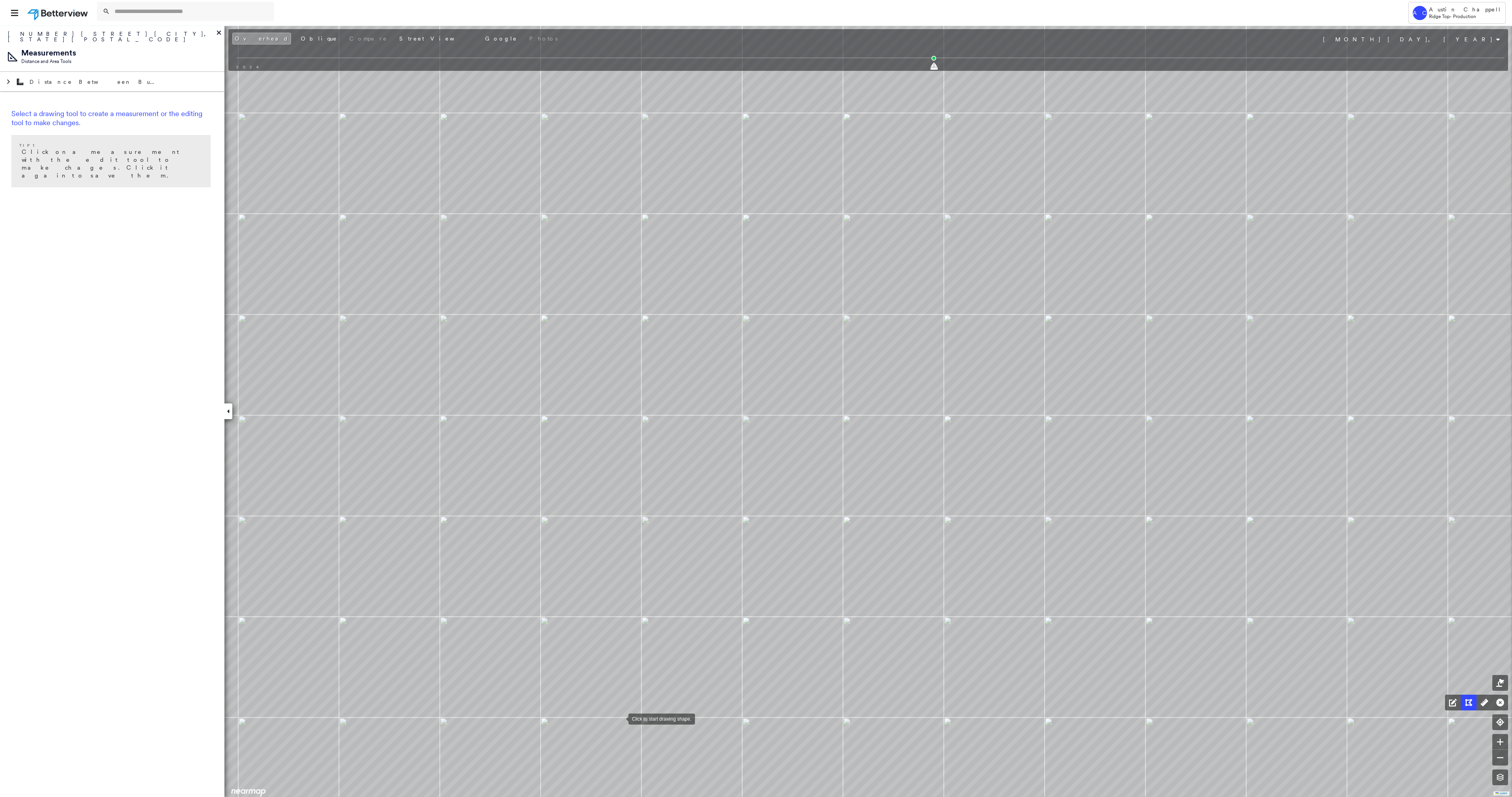 click at bounding box center (621, 718) 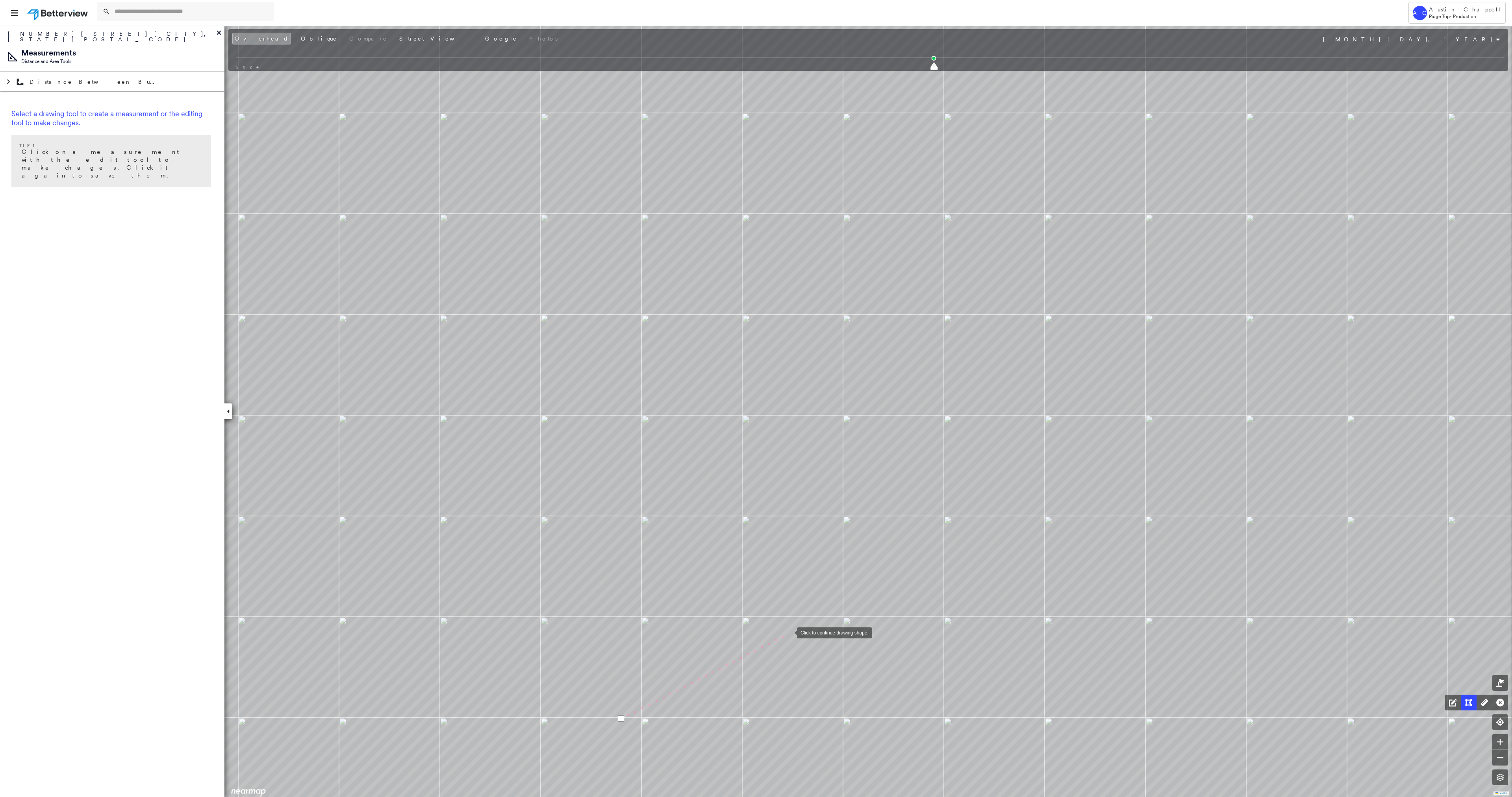click at bounding box center (789, 632) 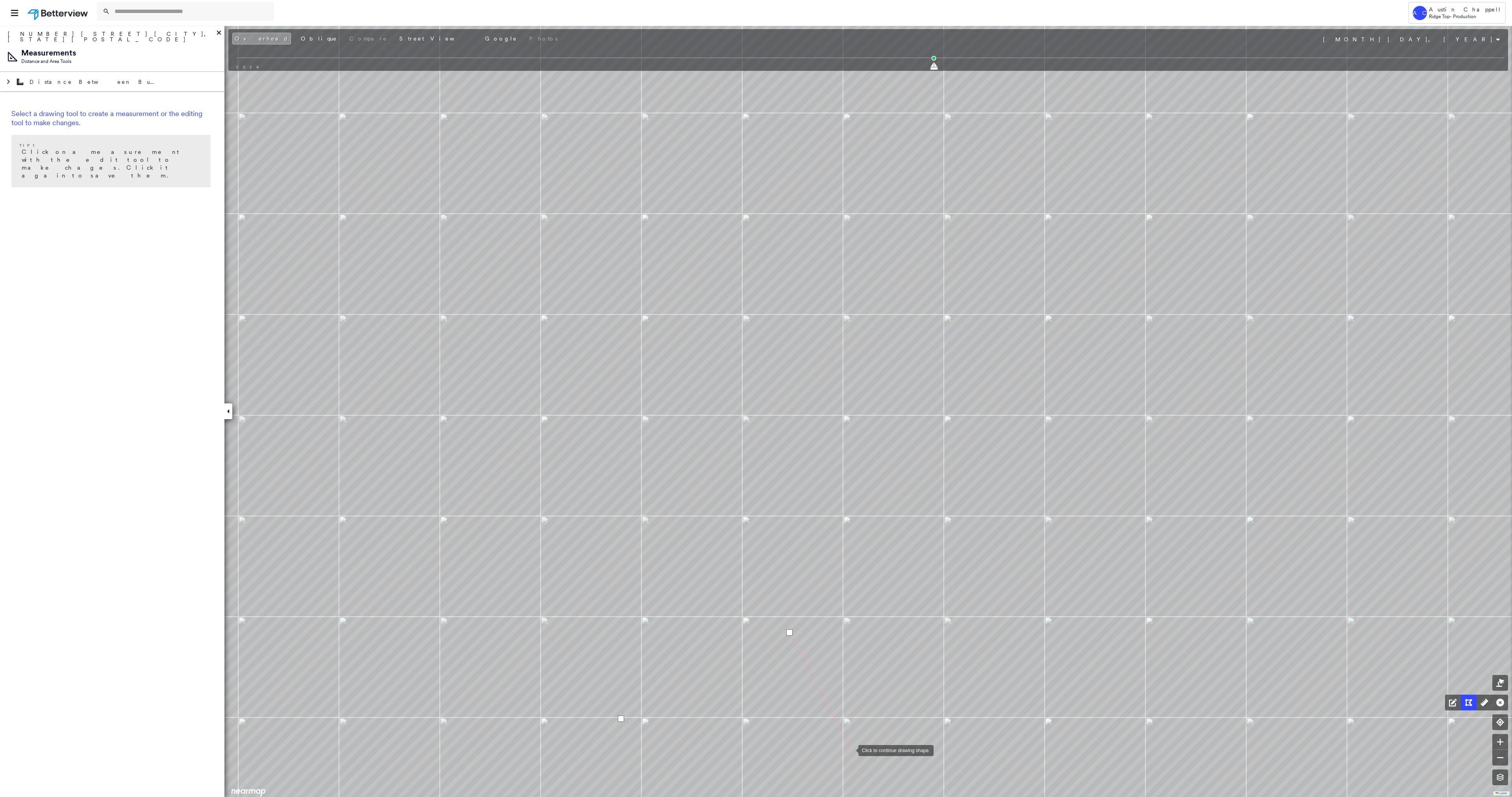 click at bounding box center (850, 750) 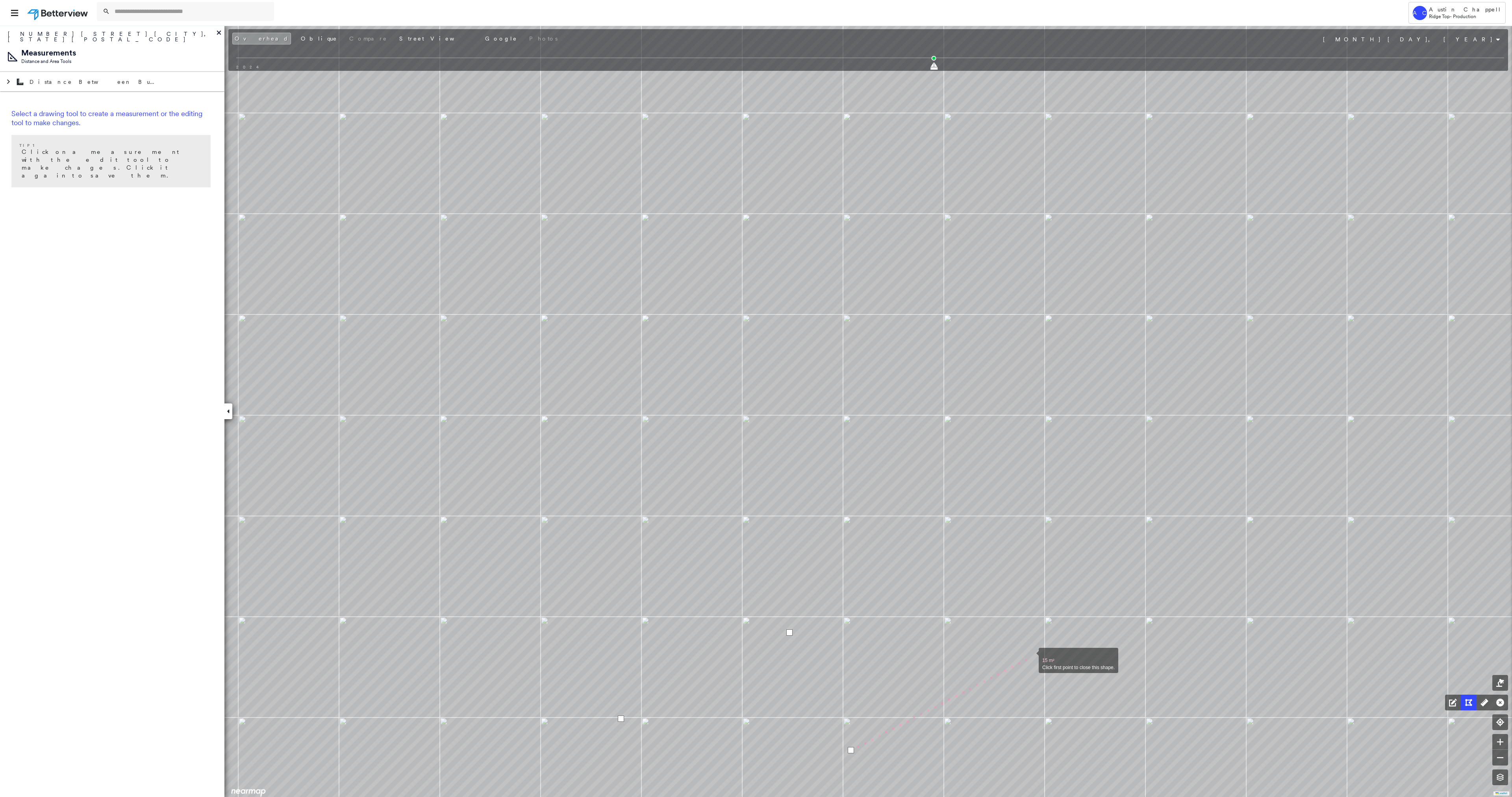 click at bounding box center [1031, 656] 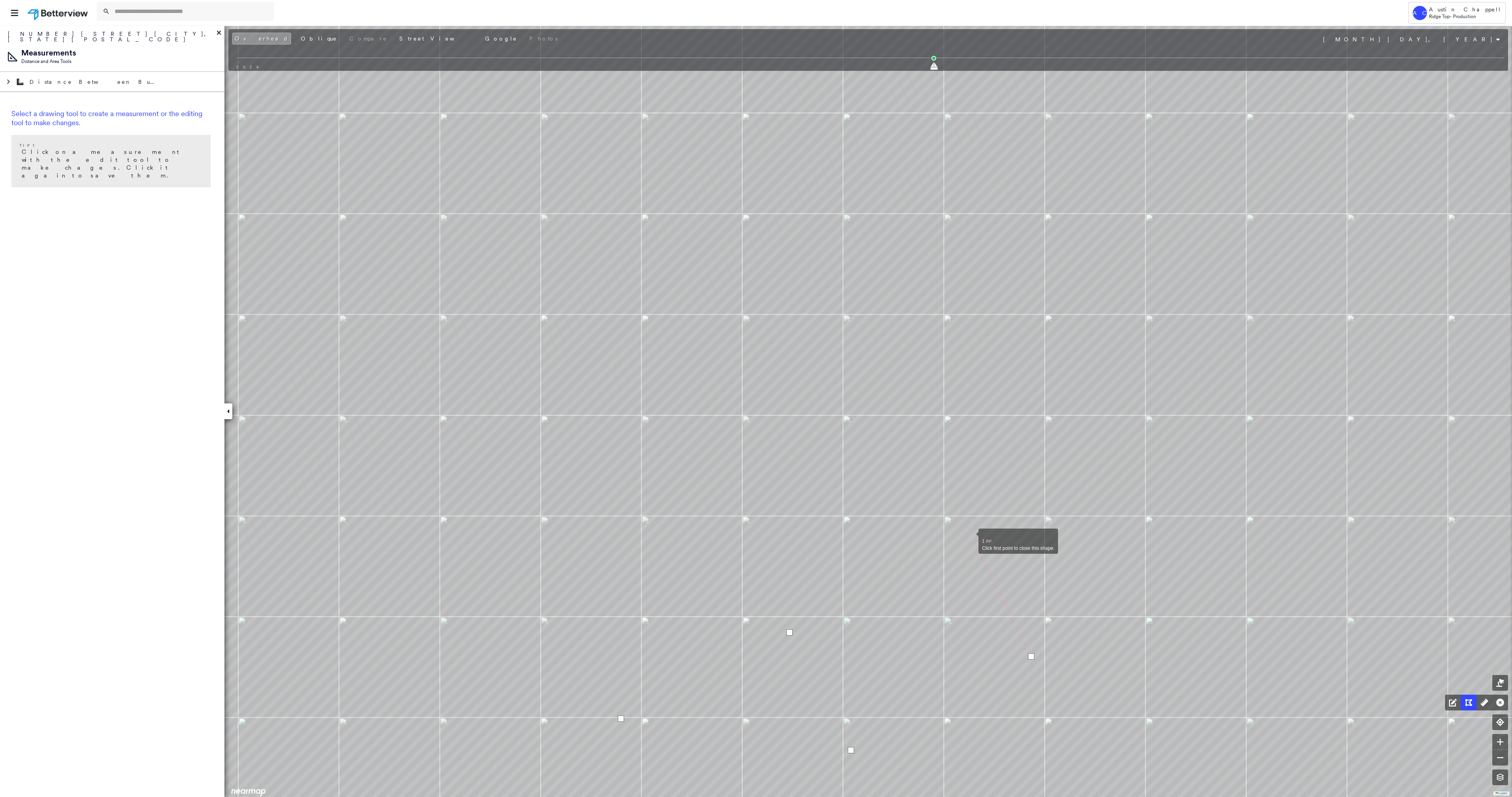 click at bounding box center [971, 537] 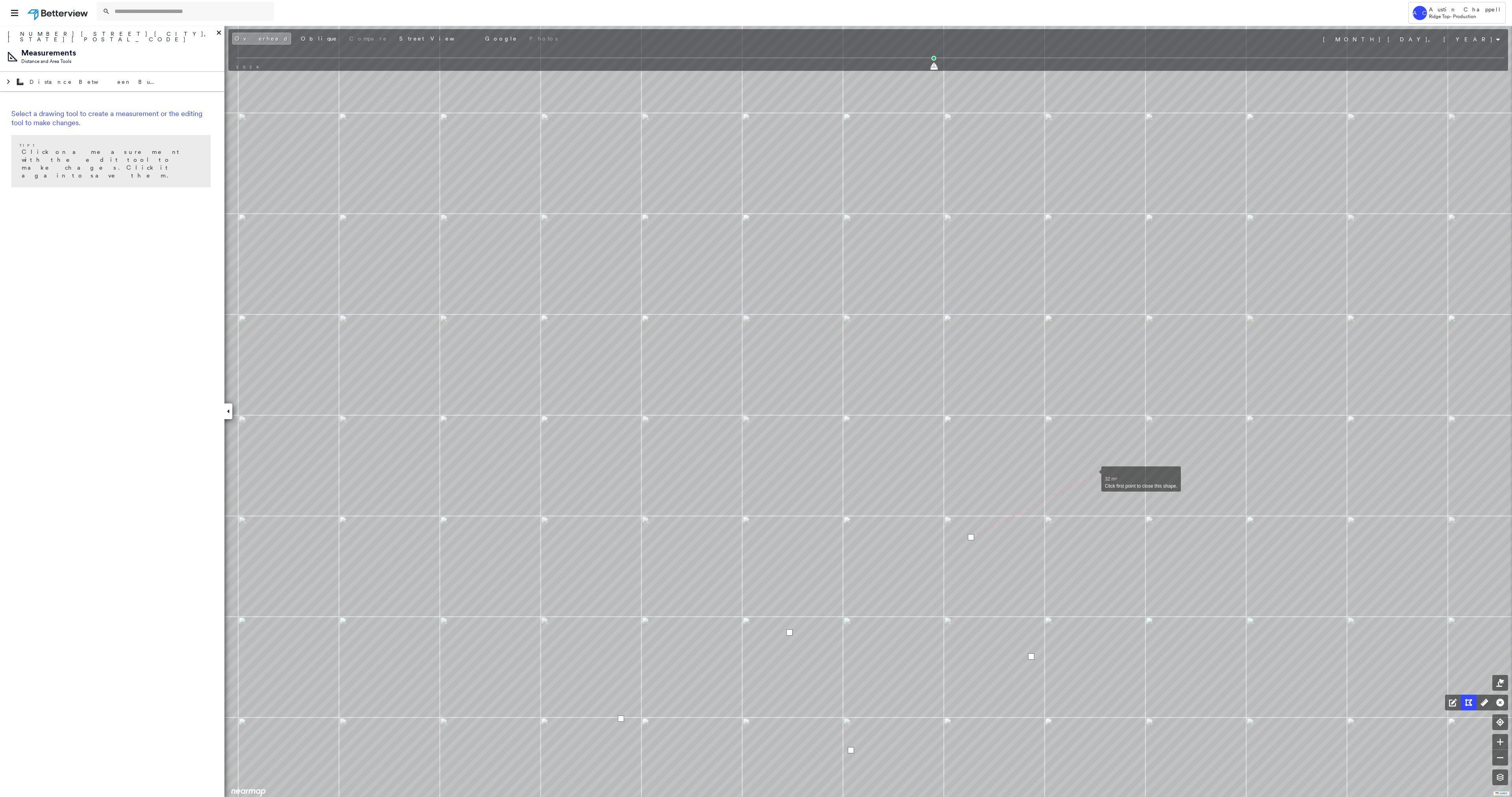 click at bounding box center [1093, 475] 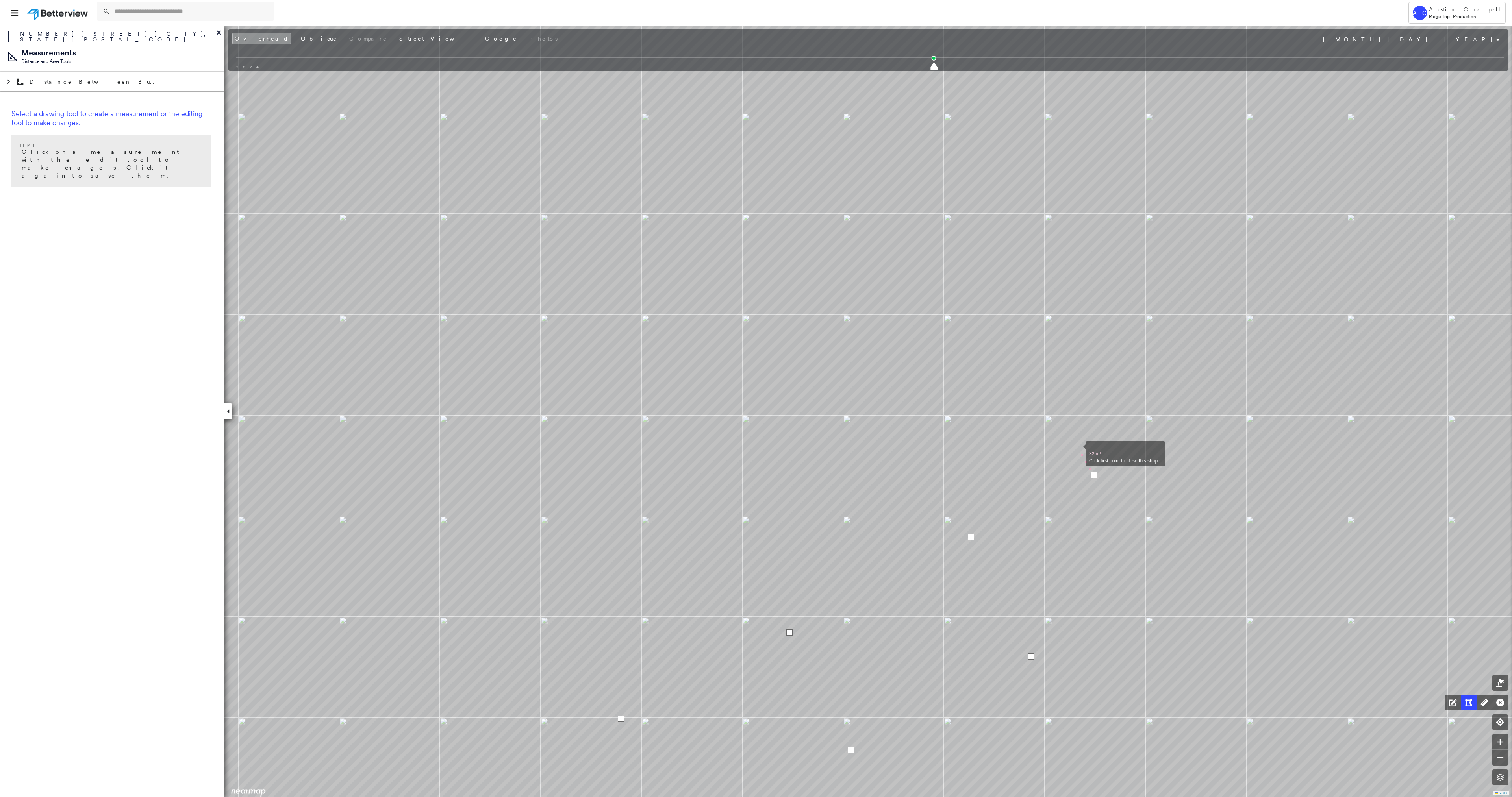 click at bounding box center [1078, 449] 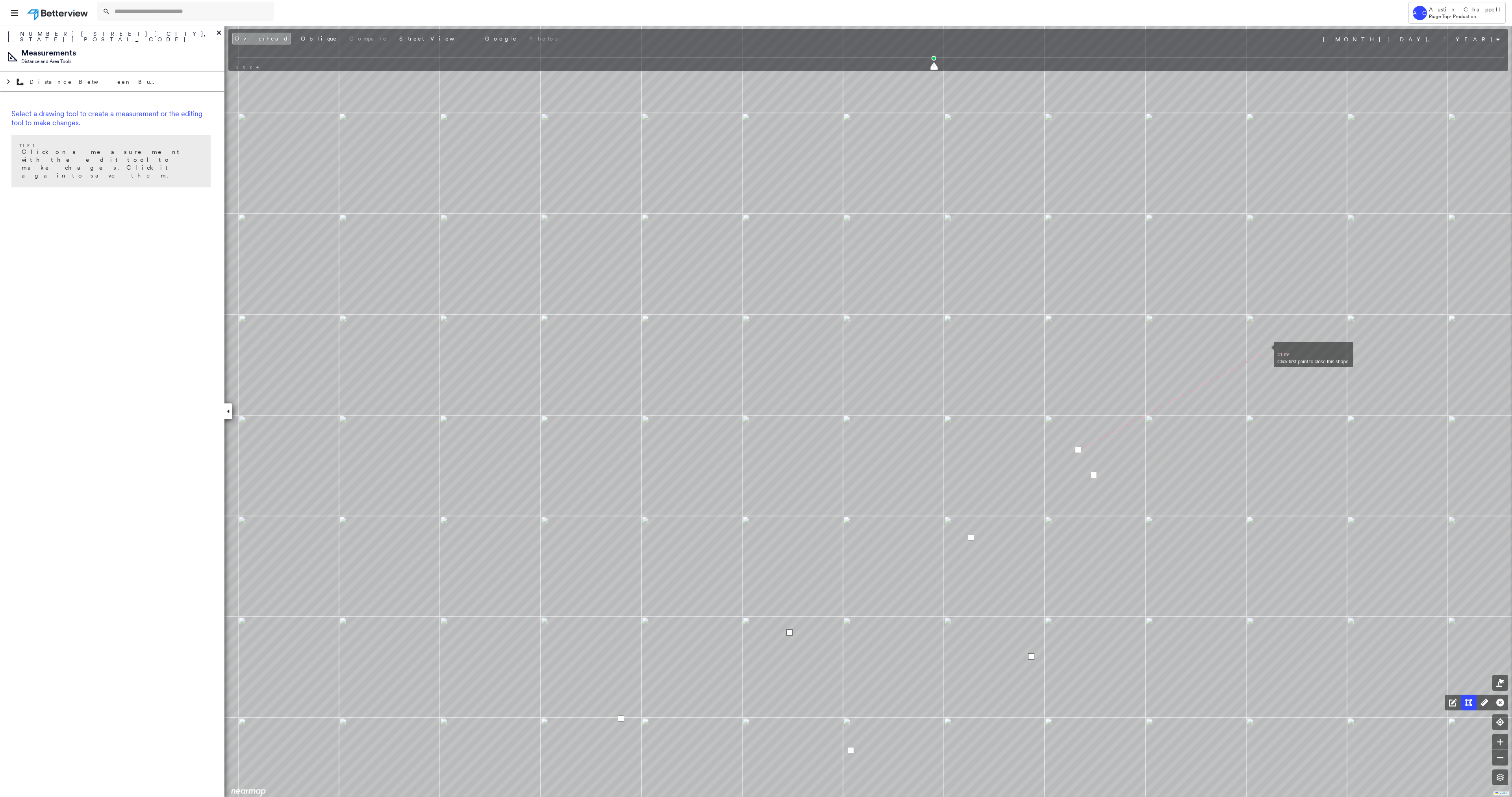 click at bounding box center (1266, 350) 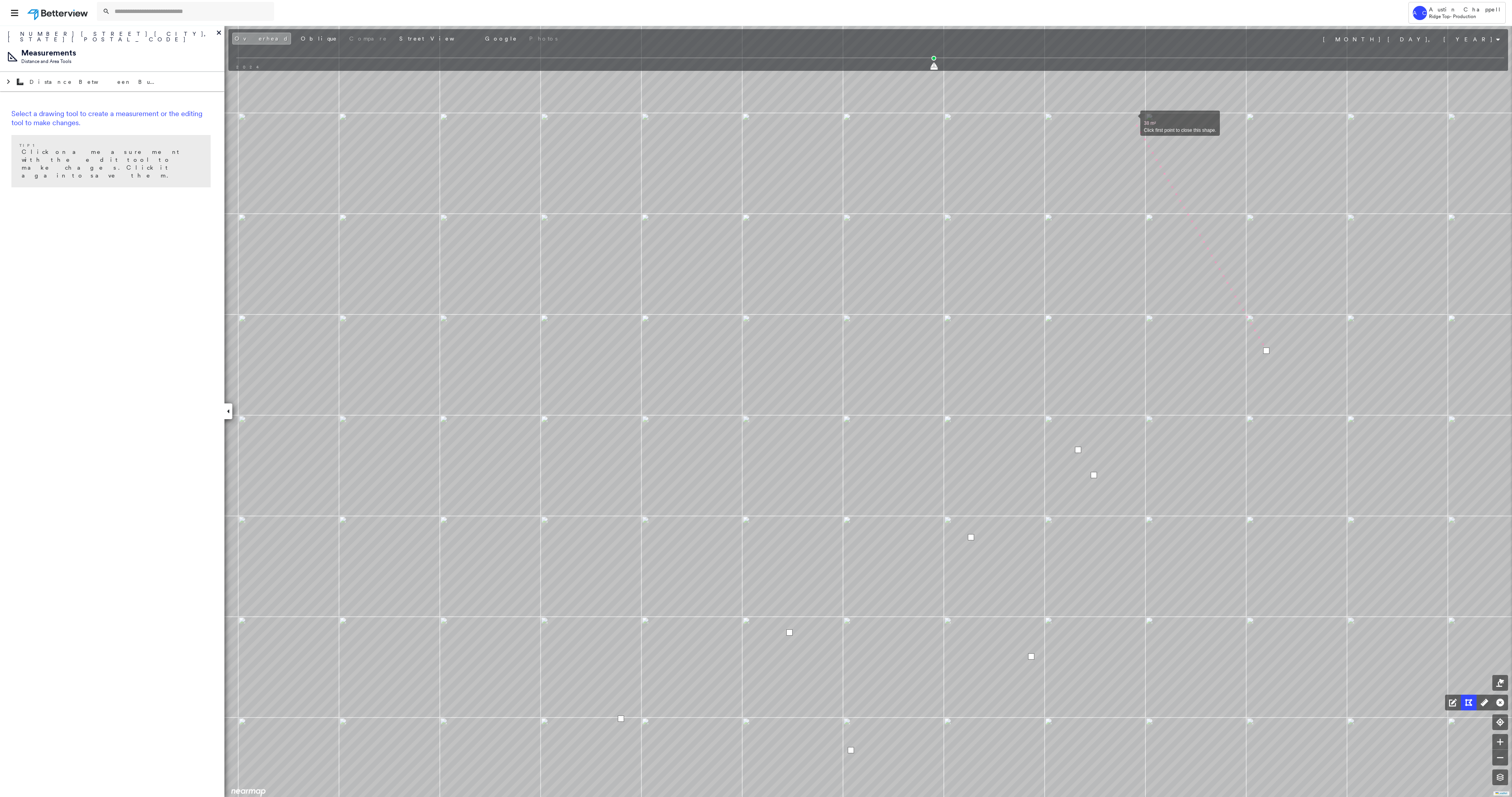 drag, startPoint x: 1132, startPoint y: 119, endPoint x: 1128, endPoint y: 121, distance: 4.472136 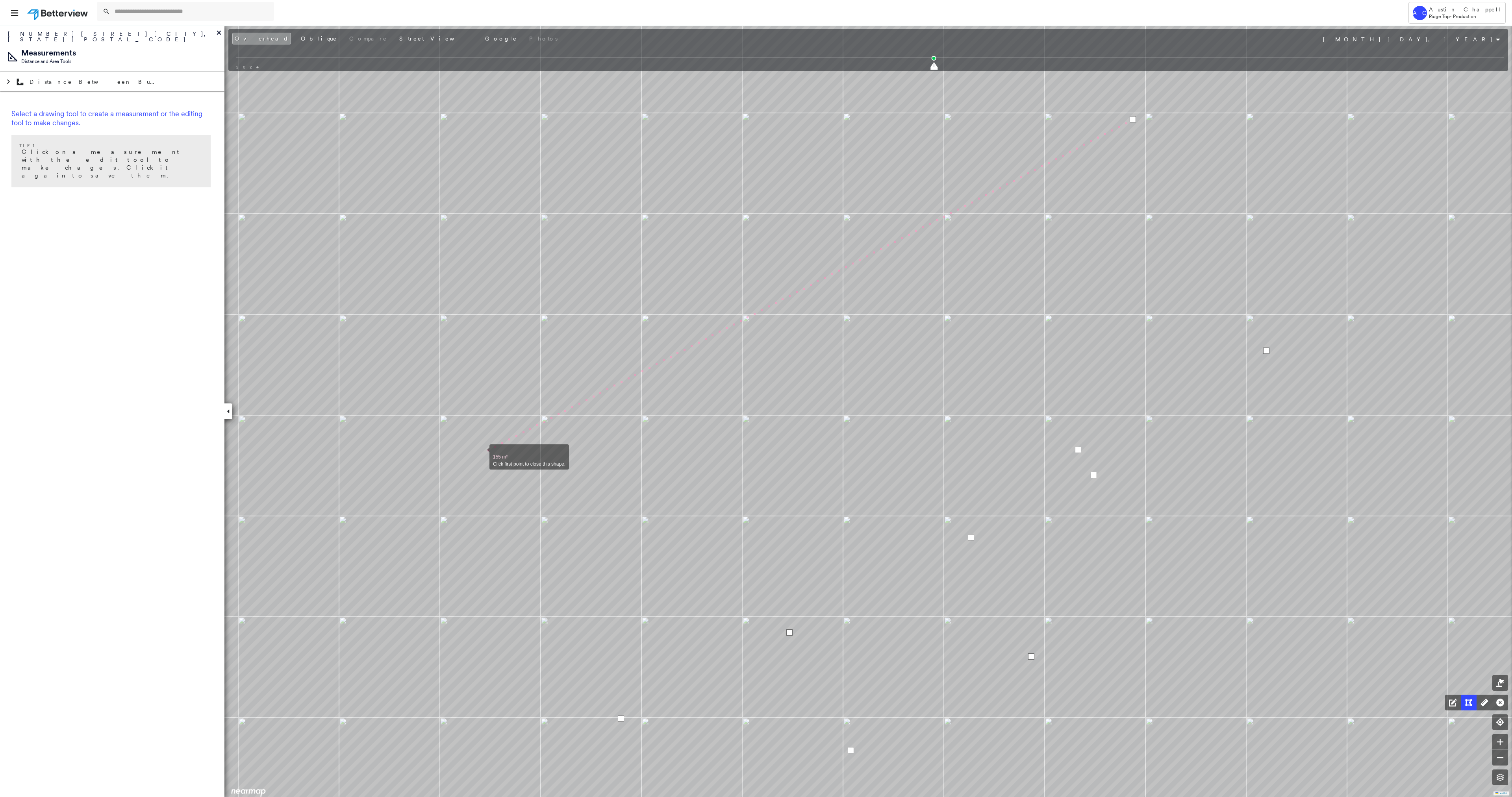 click at bounding box center (482, 453) 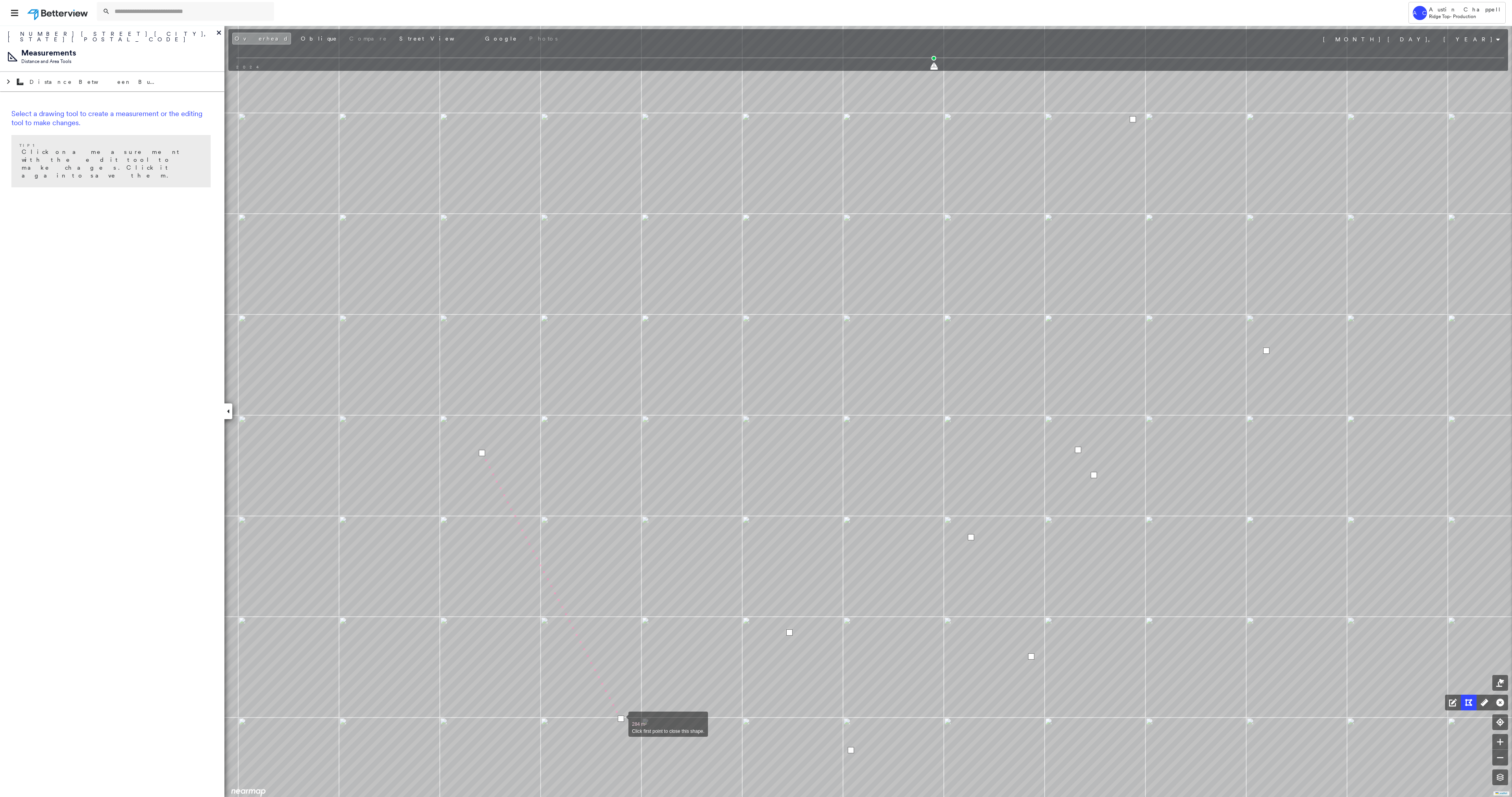 click at bounding box center (621, 719) 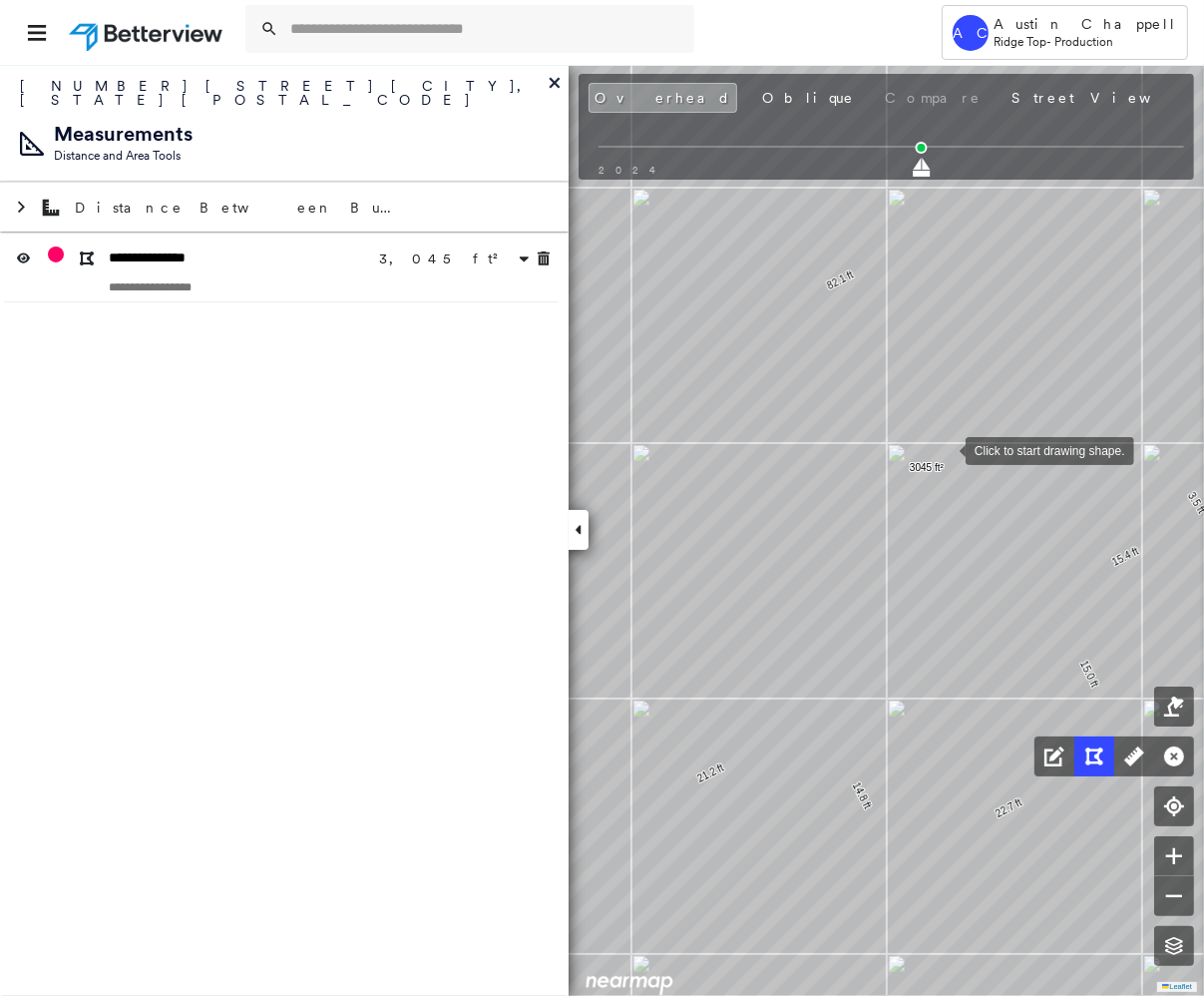 drag, startPoint x: 809, startPoint y: 515, endPoint x: 946, endPoint y: 450, distance: 151.63773 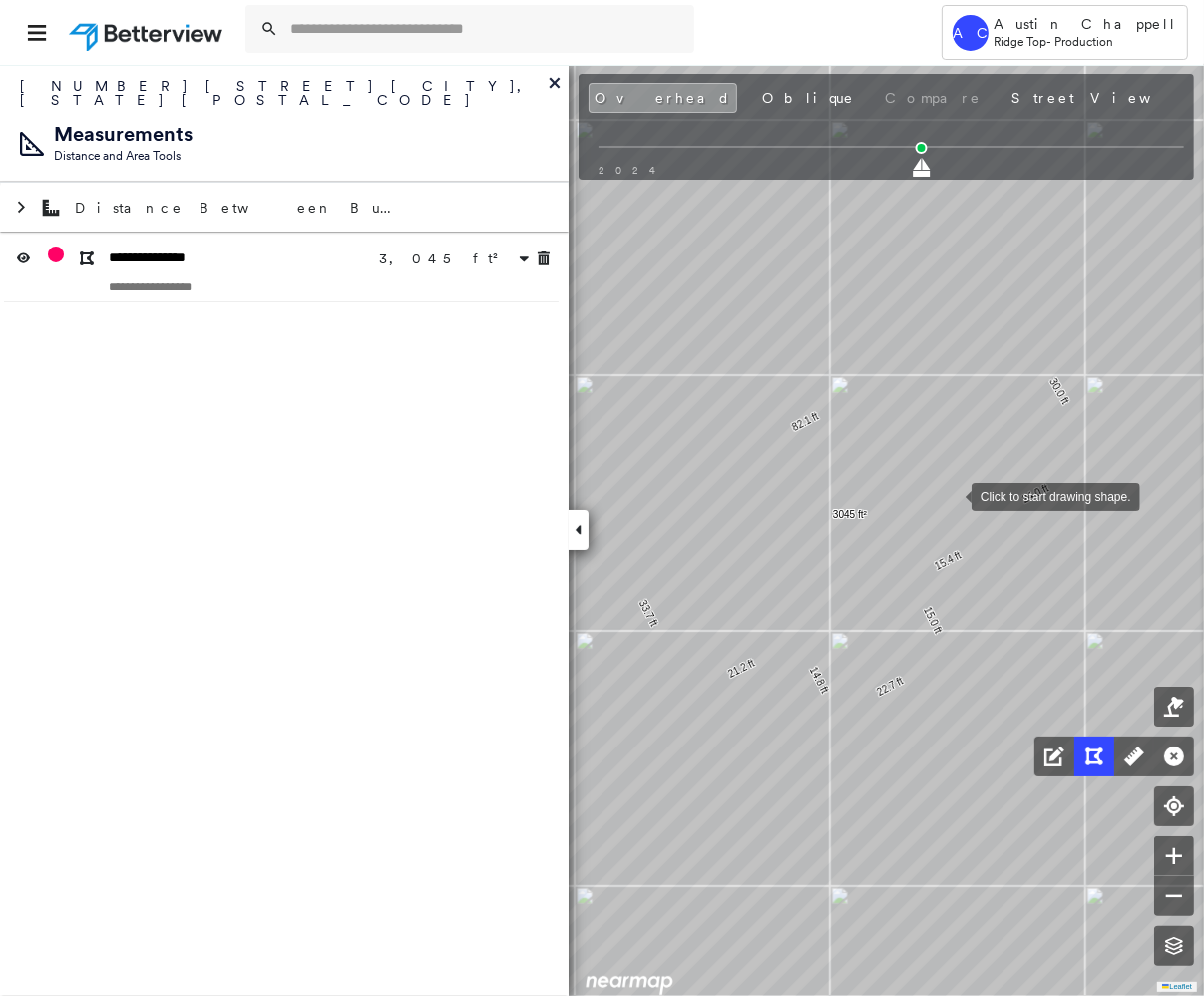 drag, startPoint x: 806, startPoint y: 511, endPoint x: 952, endPoint y: 495, distance: 146.8741 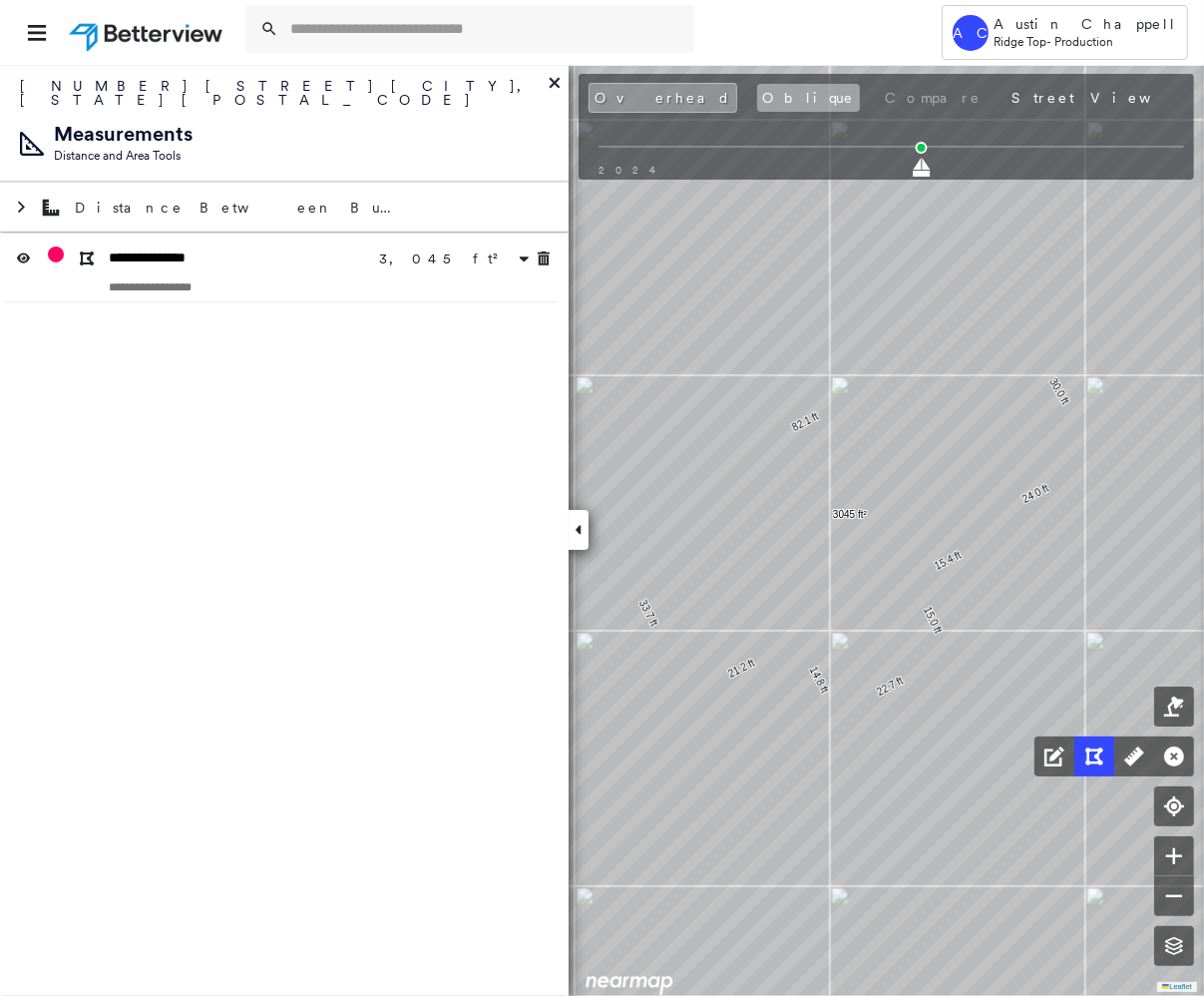 click on "Oblique" at bounding box center (808, 98) 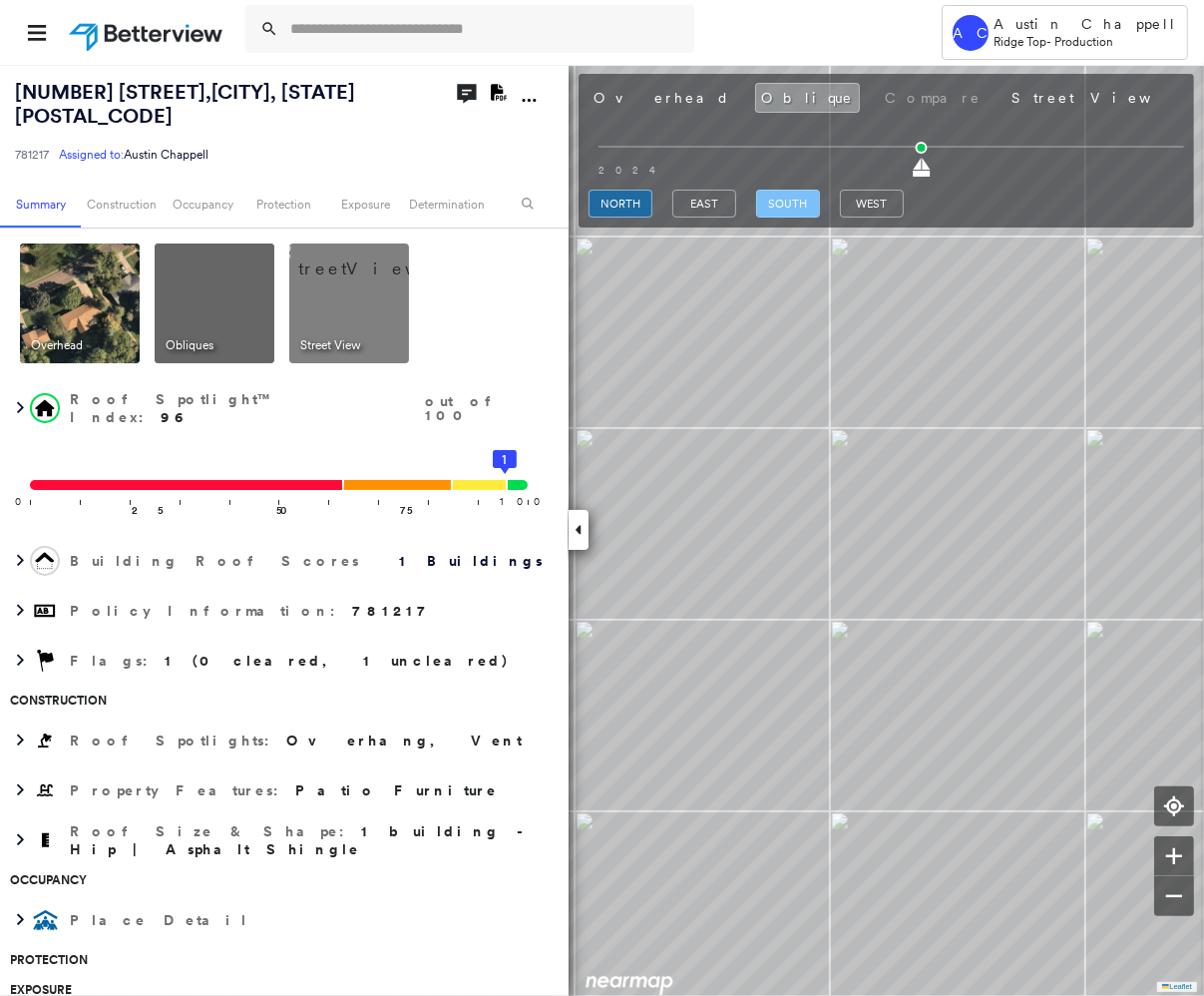 click on "south" at bounding box center (788, 204) 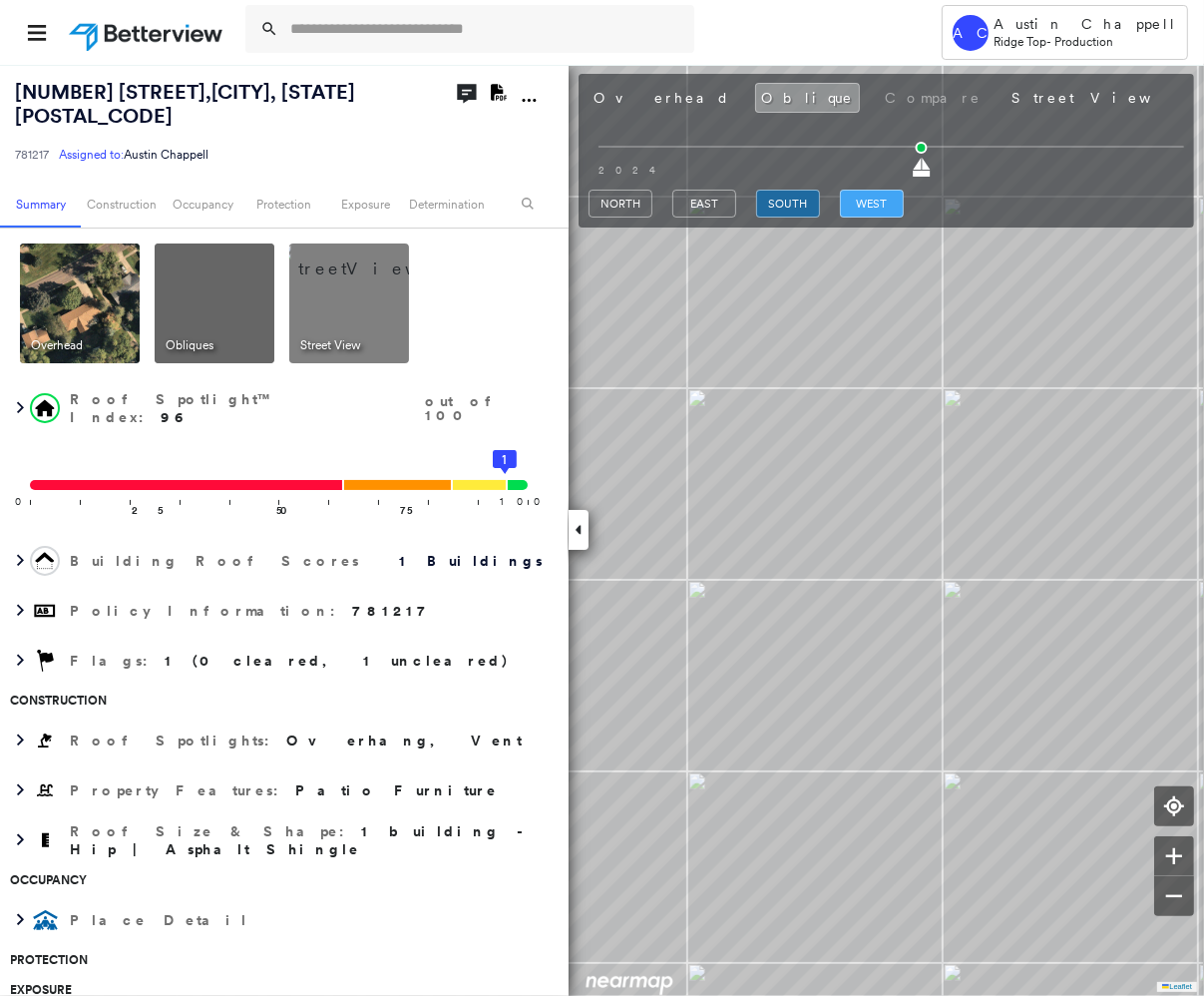click on "west" at bounding box center (872, 204) 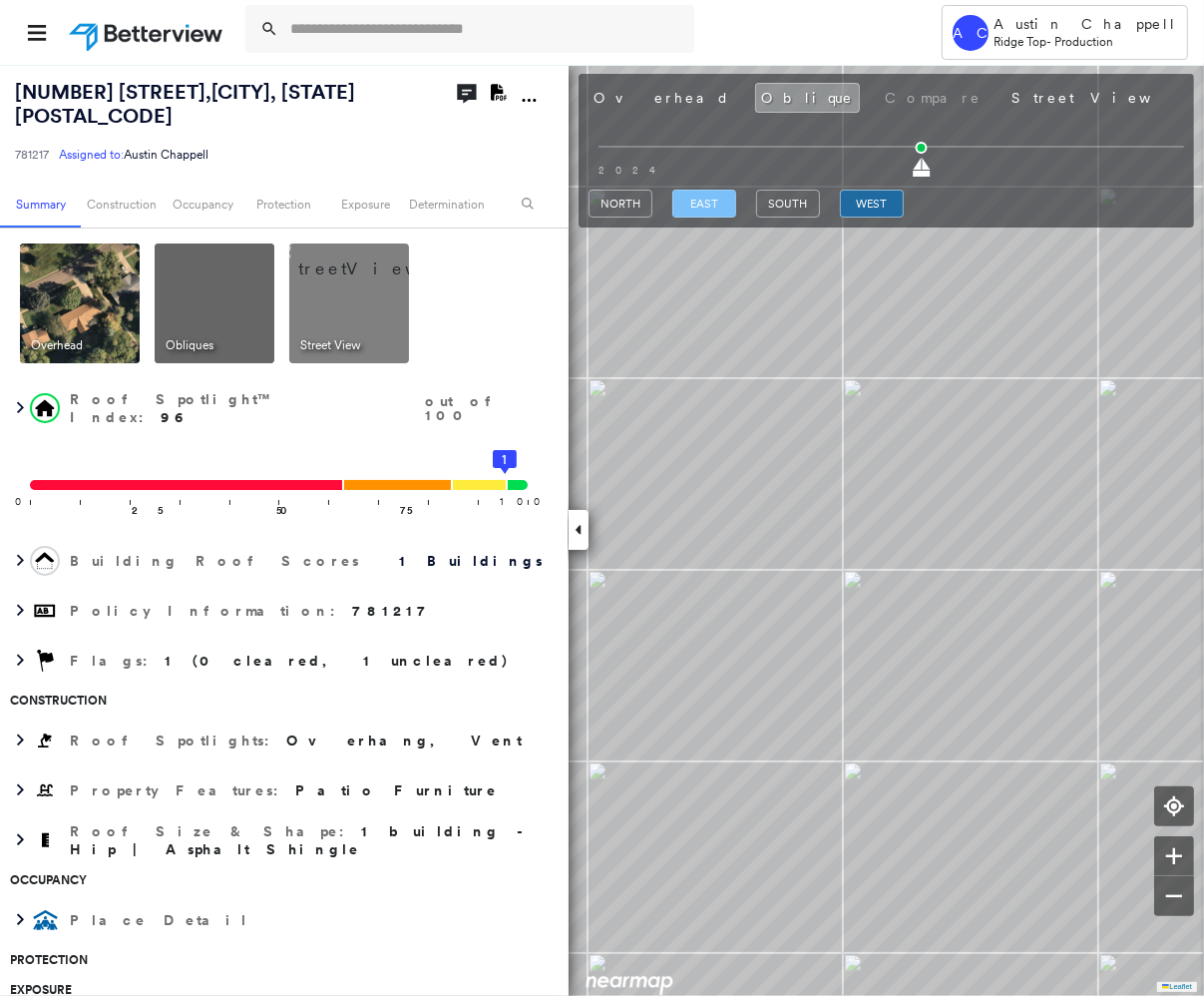 click on "east" at bounding box center [704, 204] 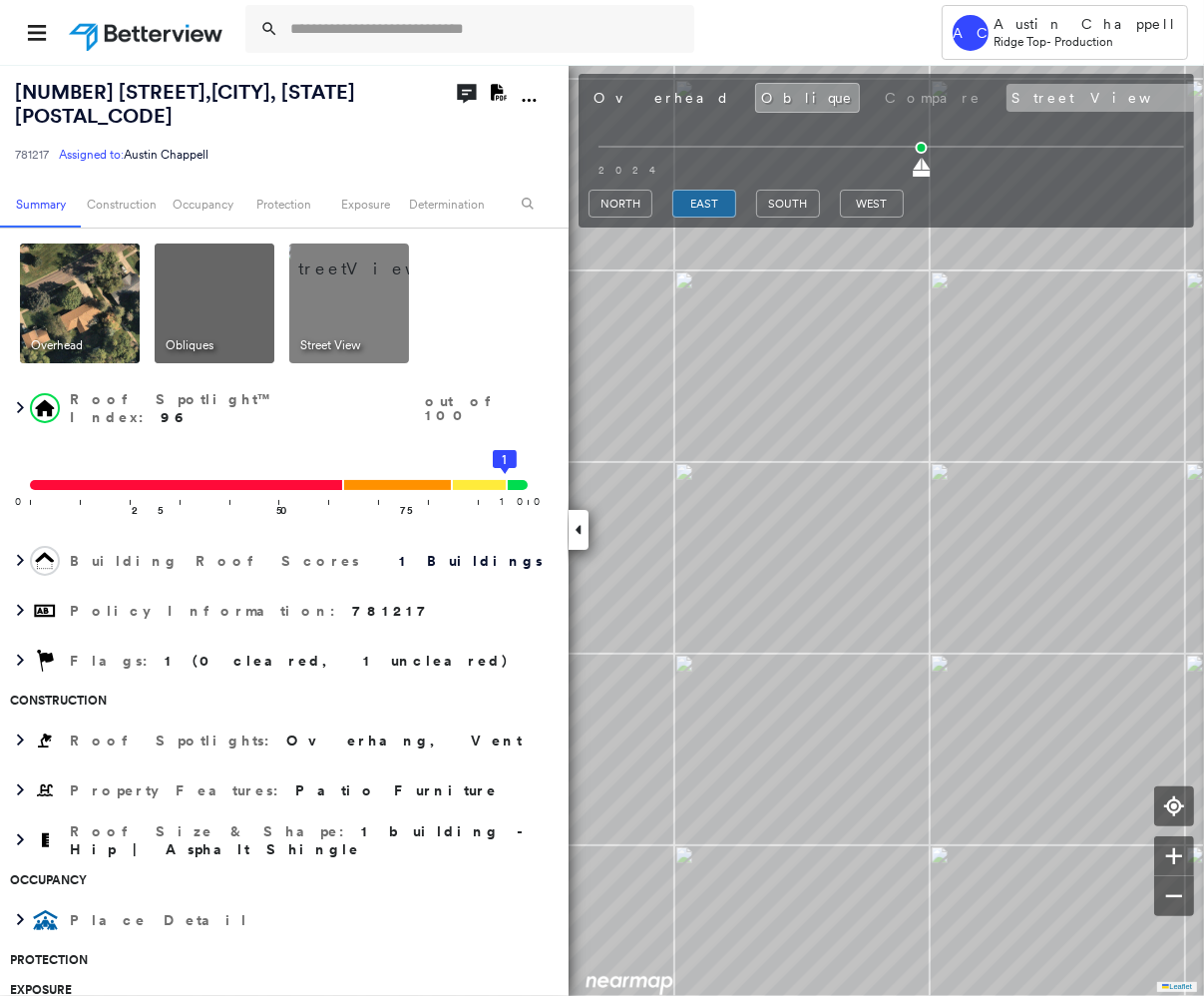 click on "Street View" at bounding box center (1105, 98) 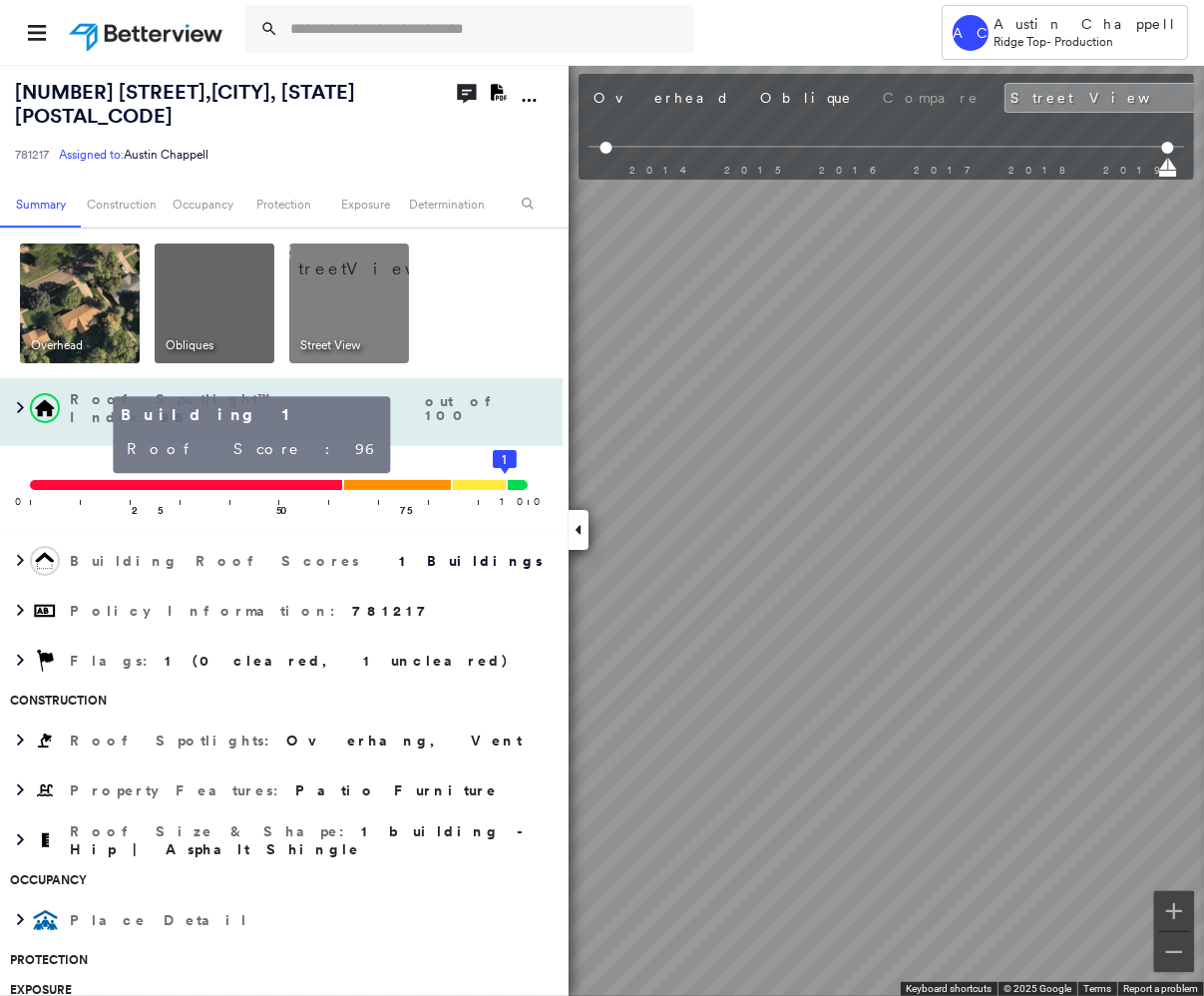 click on "722  Day St ,  Fairmont, MN 56031 781217 Assigned to:  Austin Chappell Assigned to:  Austin Chappell 781217 Assigned to:  Austin Chappell Open Comments Download PDF Report Summary Construction Occupancy Protection Exposure Determination Overhead Obliques Street View Roof Spotlight™ Index :  96 out of 100 0 100 25 50 75 1 Building Roof Scores 1 Buildings Policy Information :  781217 Flags :  1 (0 cleared, 1 uncleared) Construction Roof Spotlights :  Overhang, Vent Property Features :  Patio Furniture Roof Size & Shape :  1 building  - Hip | Asphalt Shingle Occupancy Place Detail Protection Exposure Determination Flags :  1 (0 cleared, 1 uncleared) Uncleared Flags (1) Cleared Flags  (0) Betterview Property Flagged 08/02/25 Clear Action Taken New Entry History Quote/New Business Terms & Conditions Added ACV Endorsement Added Cosmetic Endorsement Inspection/Loss Control Report Information Added to Inspection Survey Onsite Inspection Ordered Determined No Inspection Needed General Reject/Decline - New Business" at bounding box center [602, 530] 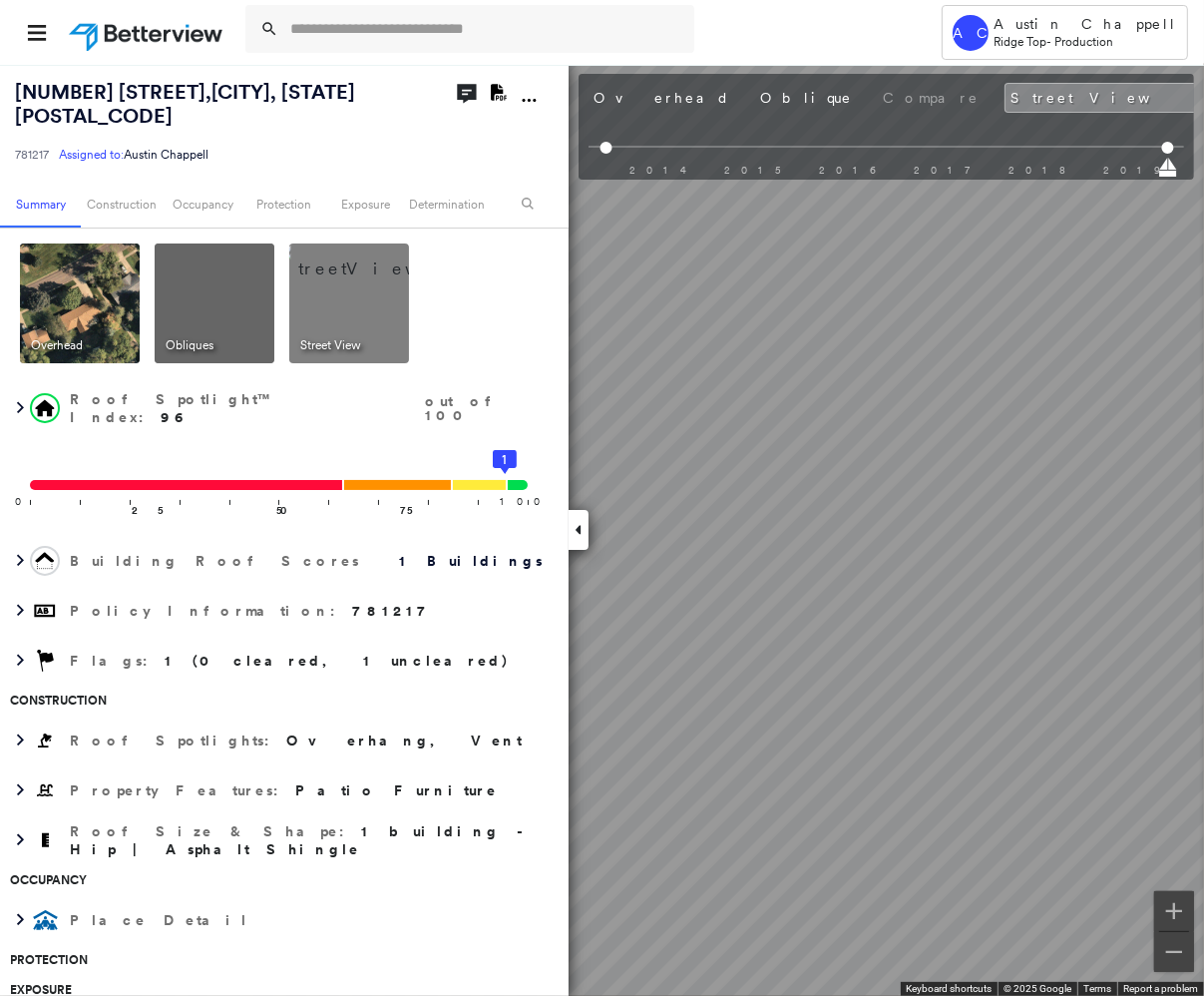 click on "Tower AC Austin Chappell Ridge Top  -   Production 722  Day St ,  Fairmont, MN 56031 781217 Assigned to:  Austin Chappell Assigned to:  Austin Chappell 781217 Assigned to:  Austin Chappell Open Comments Download PDF Report Summary Construction Occupancy Protection Exposure Determination Overhead Obliques Street View Roof Spotlight™ Index :  96 out of 100 0 100 25 50 75 1 Building Roof Scores 1 Buildings Policy Information :  781217 Flags :  1 (0 cleared, 1 uncleared) Construction Roof Spotlights :  Overhang, Vent Property Features :  Patio Furniture Roof Size & Shape :  1 building  - Hip | Asphalt Shingle Occupancy Place Detail Protection Exposure Determination Flags :  1 (0 cleared, 1 uncleared) Uncleared Flags (1) Cleared Flags  (0) Betterview Property Flagged 08/02/25 Clear Action Taken New Entry History Quote/New Business Terms & Conditions Added ACV Endorsement Added Cosmetic Endorsement Inspection/Loss Control Report Information Added to Inspection Survey Onsite Inspection Ordered General Save Renewal" at bounding box center (602, 498) 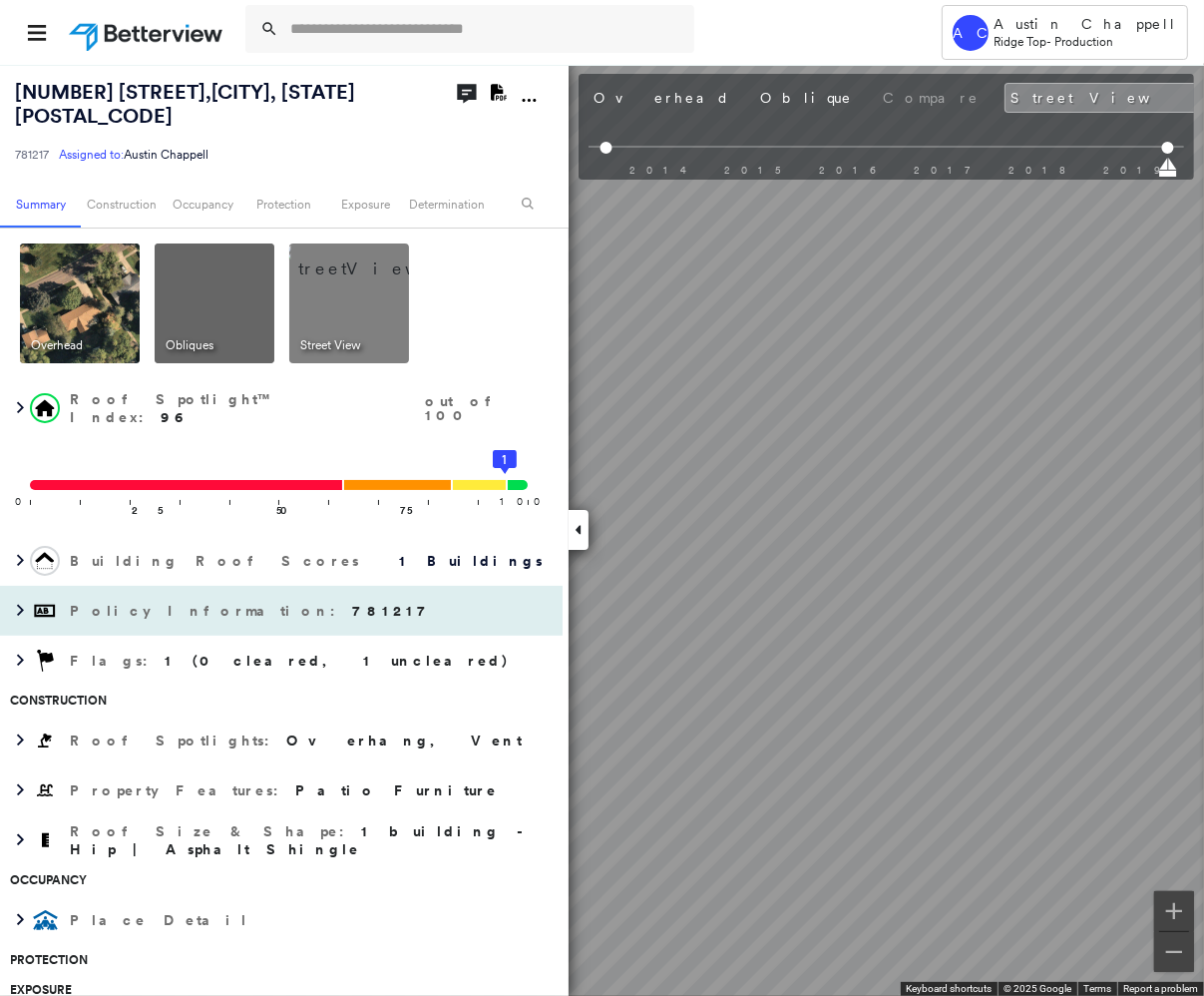 click on "722  Day St ,  Fairmont, MN 56031 781217 Assigned to:  Austin Chappell Assigned to:  Austin Chappell 781217 Assigned to:  Austin Chappell Open Comments Download PDF Report Summary Construction Occupancy Protection Exposure Determination Overhead Obliques Street View Roof Spotlight™ Index :  96 out of 100 0 100 25 50 75 1 Building Roof Scores 1 Buildings Policy Information :  781217 Flags :  1 (0 cleared, 1 uncleared) Construction Roof Spotlights :  Overhang, Vent Property Features :  Patio Furniture Roof Size & Shape :  1 building  - Hip | Asphalt Shingle Occupancy Place Detail Protection Exposure Determination Flags :  1 (0 cleared, 1 uncleared) Uncleared Flags (1) Cleared Flags  (0) Betterview Property Flagged 08/02/25 Clear Action Taken New Entry History Quote/New Business Terms & Conditions Added ACV Endorsement Added Cosmetic Endorsement Inspection/Loss Control Report Information Added to Inspection Survey Onsite Inspection Ordered Determined No Inspection Needed General Reject/Decline - New Business" at bounding box center [602, 530] 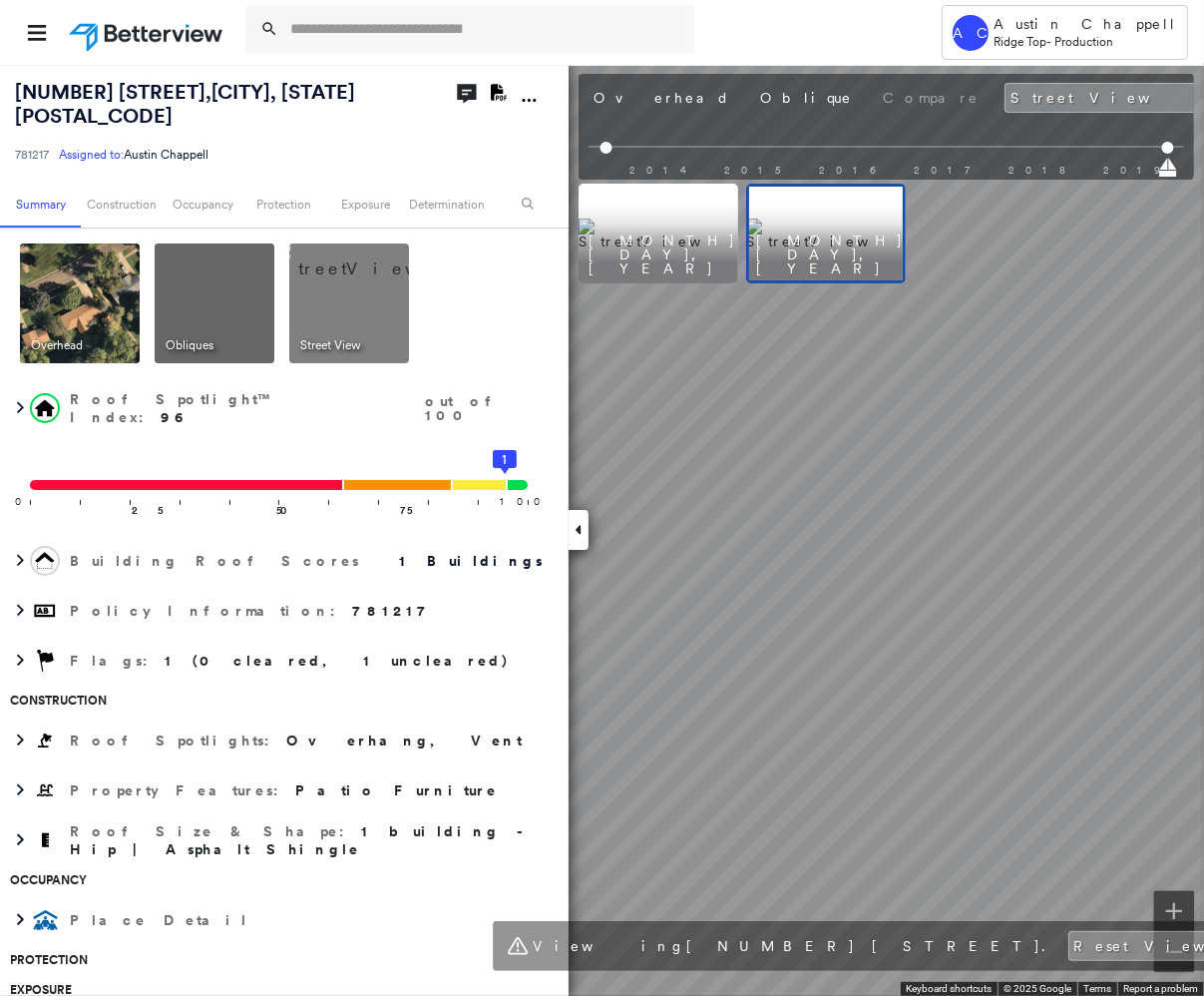 click at bounding box center (658, 234) 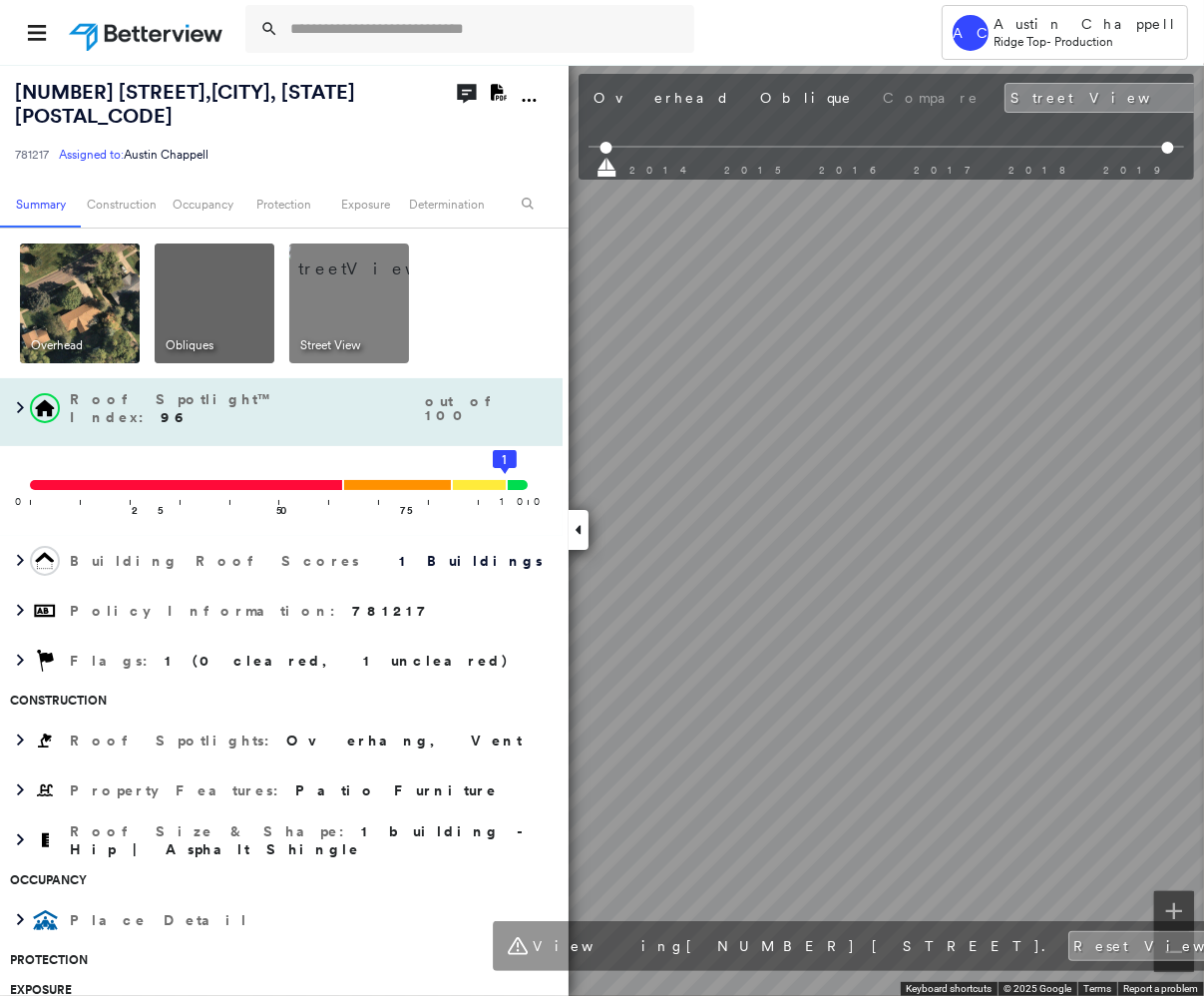 click on "722  Day St ,  Fairmont, MN 56031 781217 Assigned to:  Austin Chappell Assigned to:  Austin Chappell 781217 Assigned to:  Austin Chappell Open Comments Download PDF Report Summary Construction Occupancy Protection Exposure Determination Overhead Obliques Street View Roof Spotlight™ Index :  96 out of 100 0 100 25 50 75 1 Building Roof Scores 1 Buildings Policy Information :  781217 Flags :  1 (0 cleared, 1 uncleared) Construction Roof Spotlights :  Overhang, Vent Property Features :  Patio Furniture Roof Size & Shape :  1 building  - Hip | Asphalt Shingle Occupancy Place Detail Protection Exposure Determination Flags :  1 (0 cleared, 1 uncleared) Uncleared Flags (1) Cleared Flags  (0) Betterview Property Flagged 08/02/25 Clear Action Taken New Entry History Quote/New Business Terms & Conditions Added ACV Endorsement Added Cosmetic Endorsement Inspection/Loss Control Report Information Added to Inspection Survey Onsite Inspection Ordered Determined No Inspection Needed General Reject/Decline - New Business" at bounding box center (602, 530) 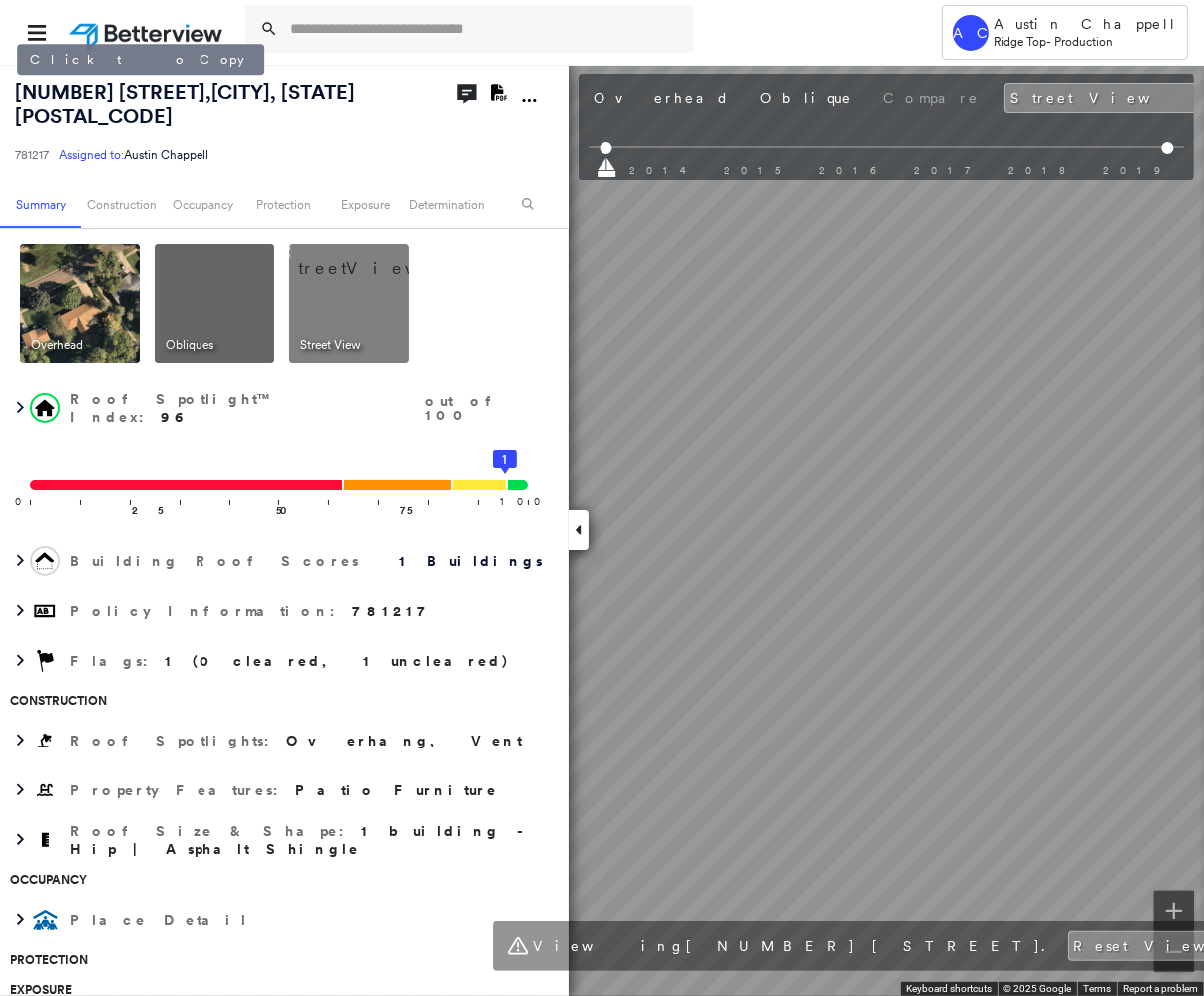 click on "722  Day St ,  Fairmont, MN 56031" at bounding box center [185, 104] 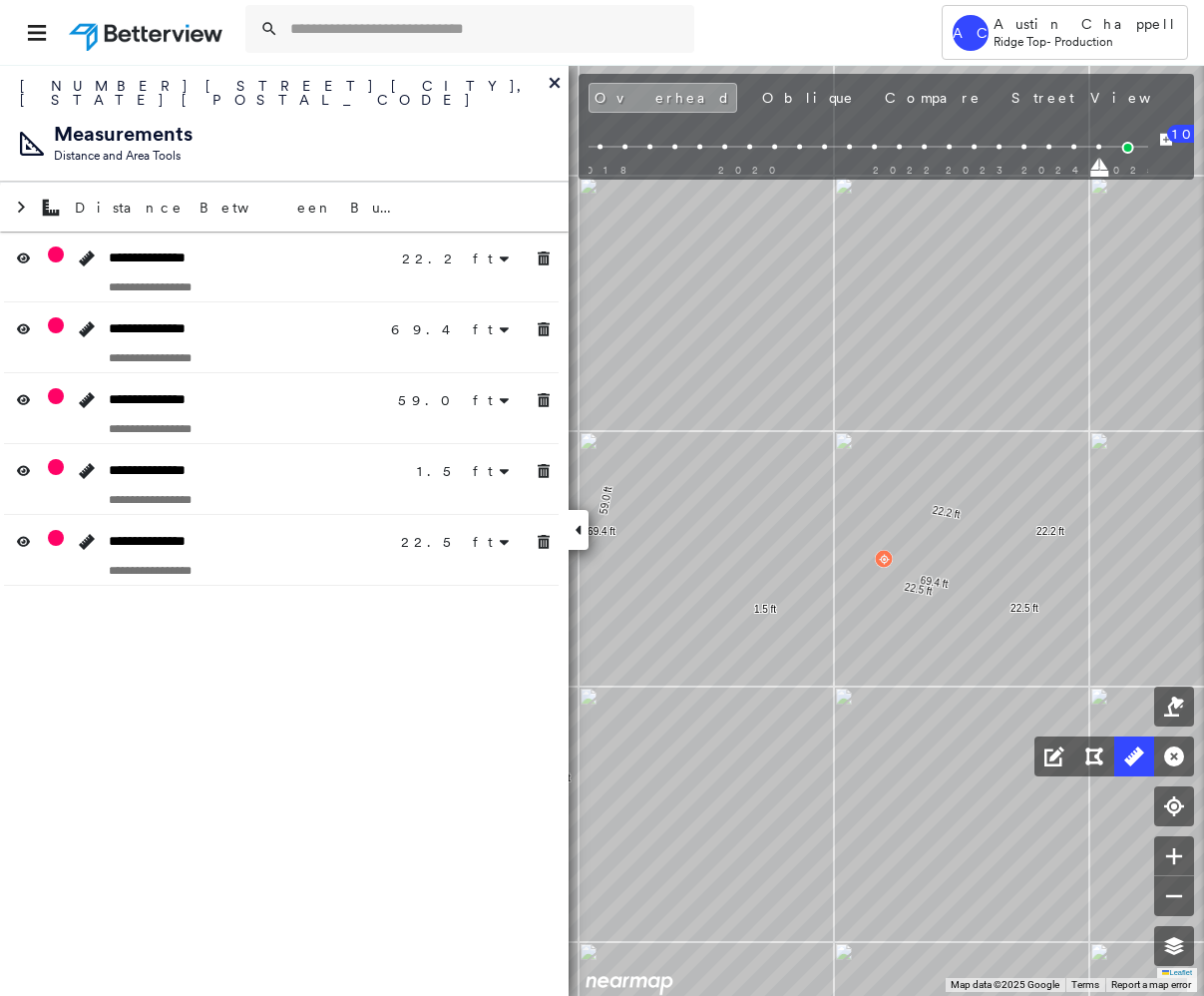 scroll, scrollTop: 0, scrollLeft: 0, axis: both 